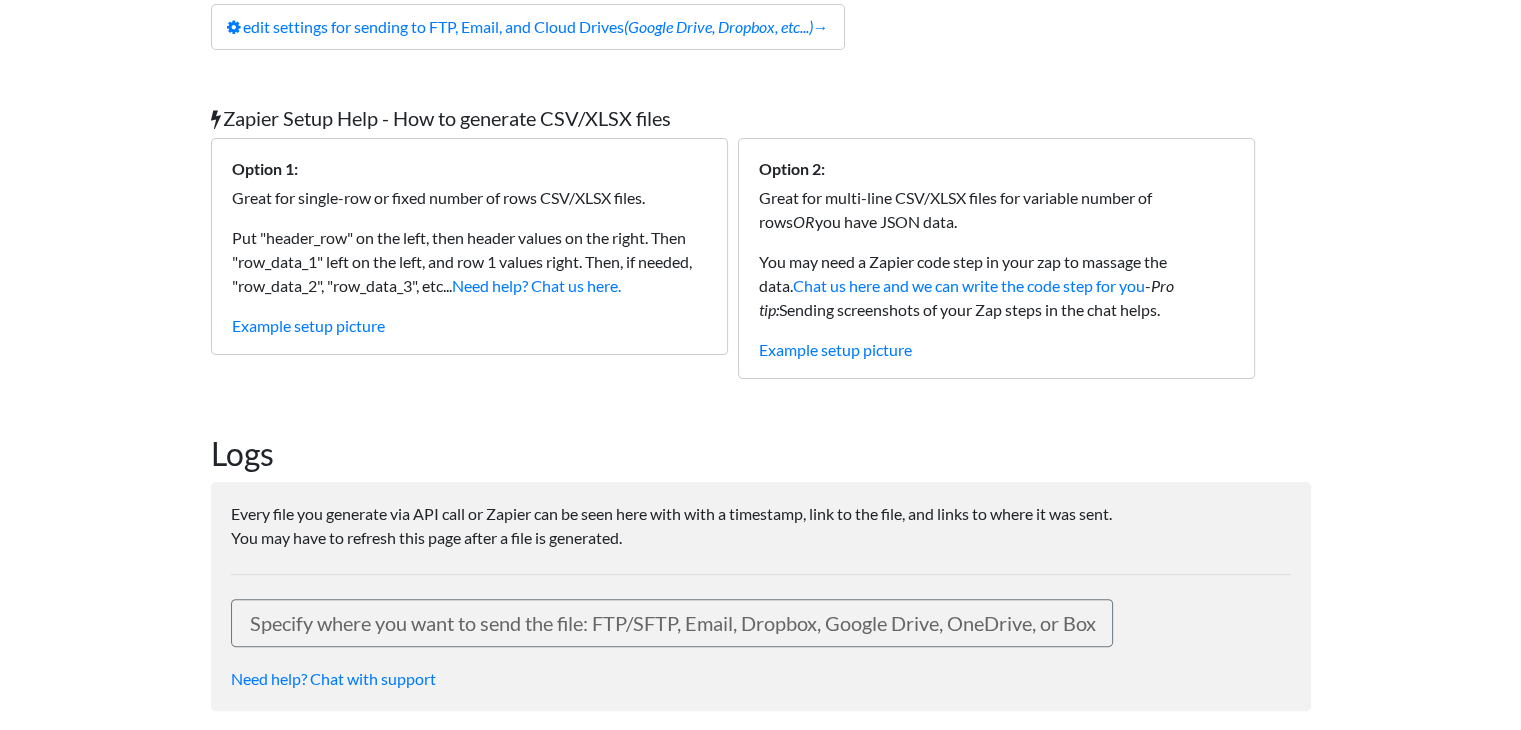 scroll, scrollTop: 0, scrollLeft: 0, axis: both 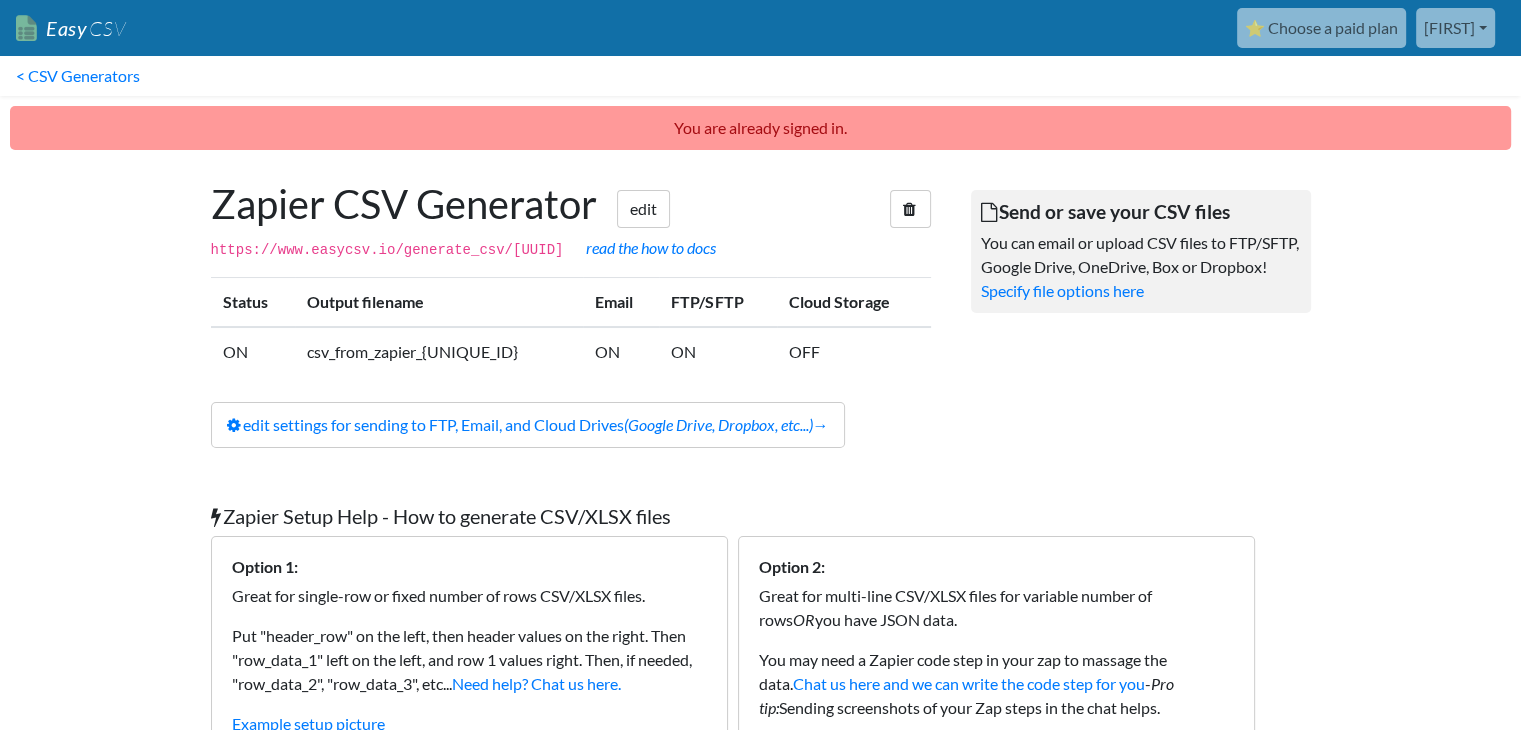 click on "csv_from_zapier_[UNIQUE_ID]" at bounding box center (439, 351) 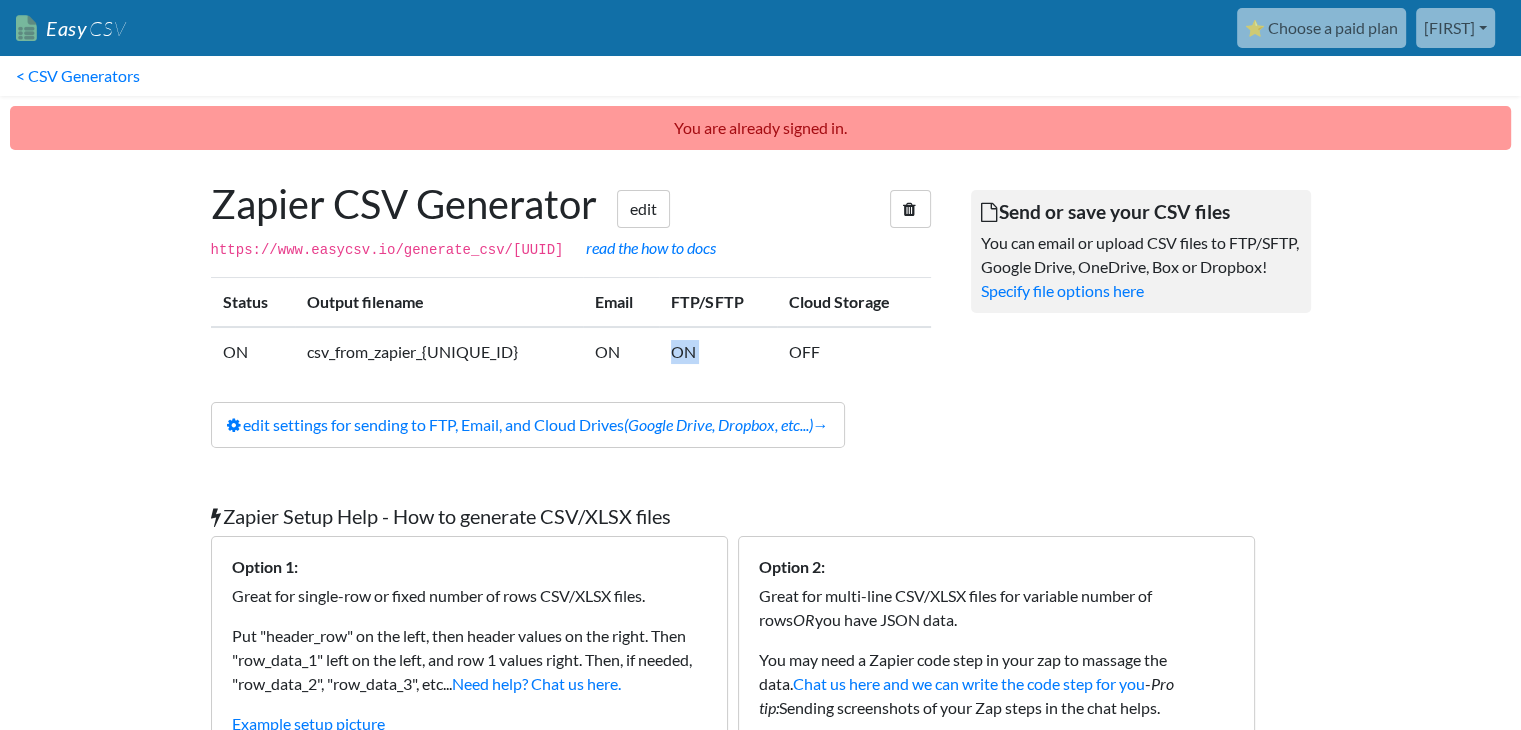click on "ON" at bounding box center [718, 351] 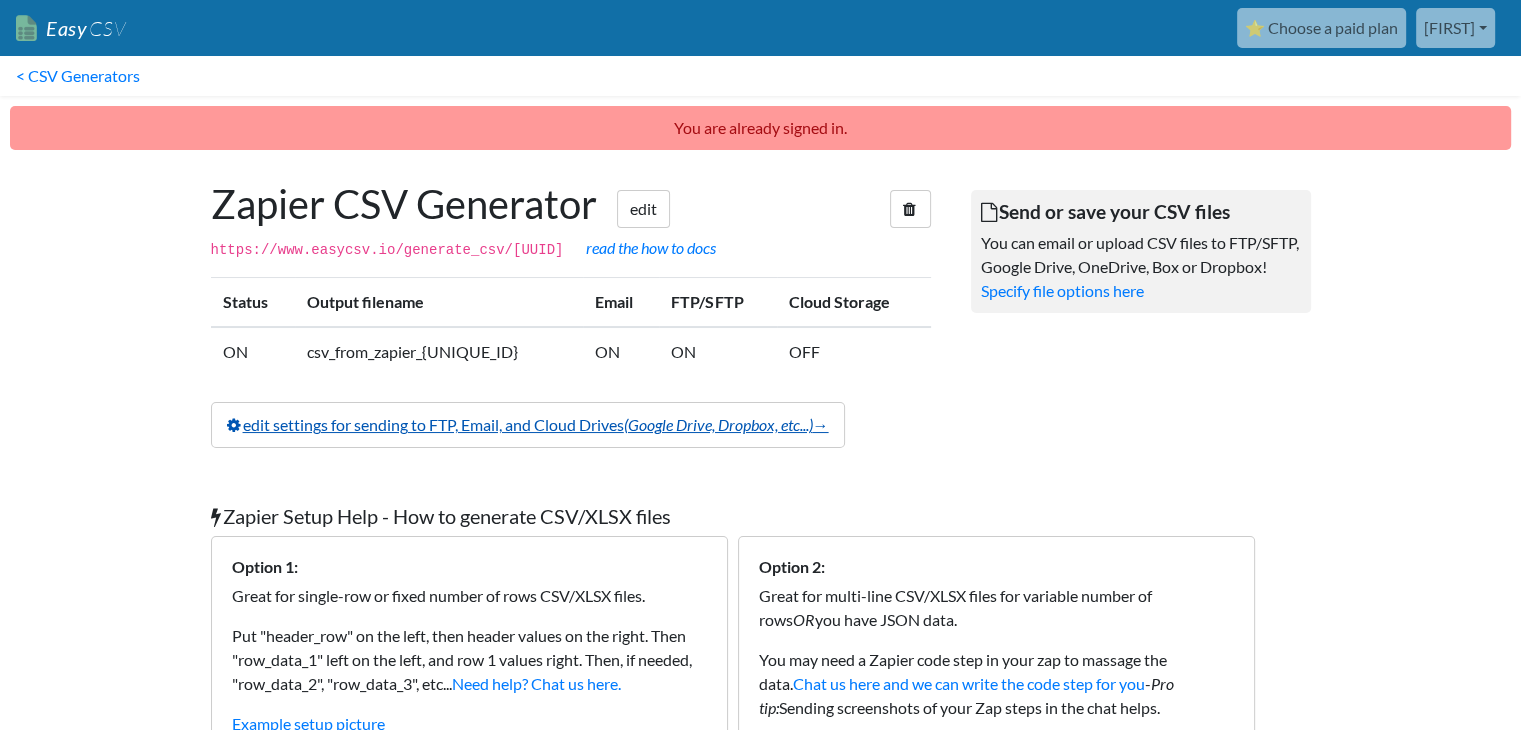 click on "edit settings for sending to FTP, Email, and Cloud Drives  (Google Drive, Dropbox, etc...)  →" at bounding box center (528, 425) 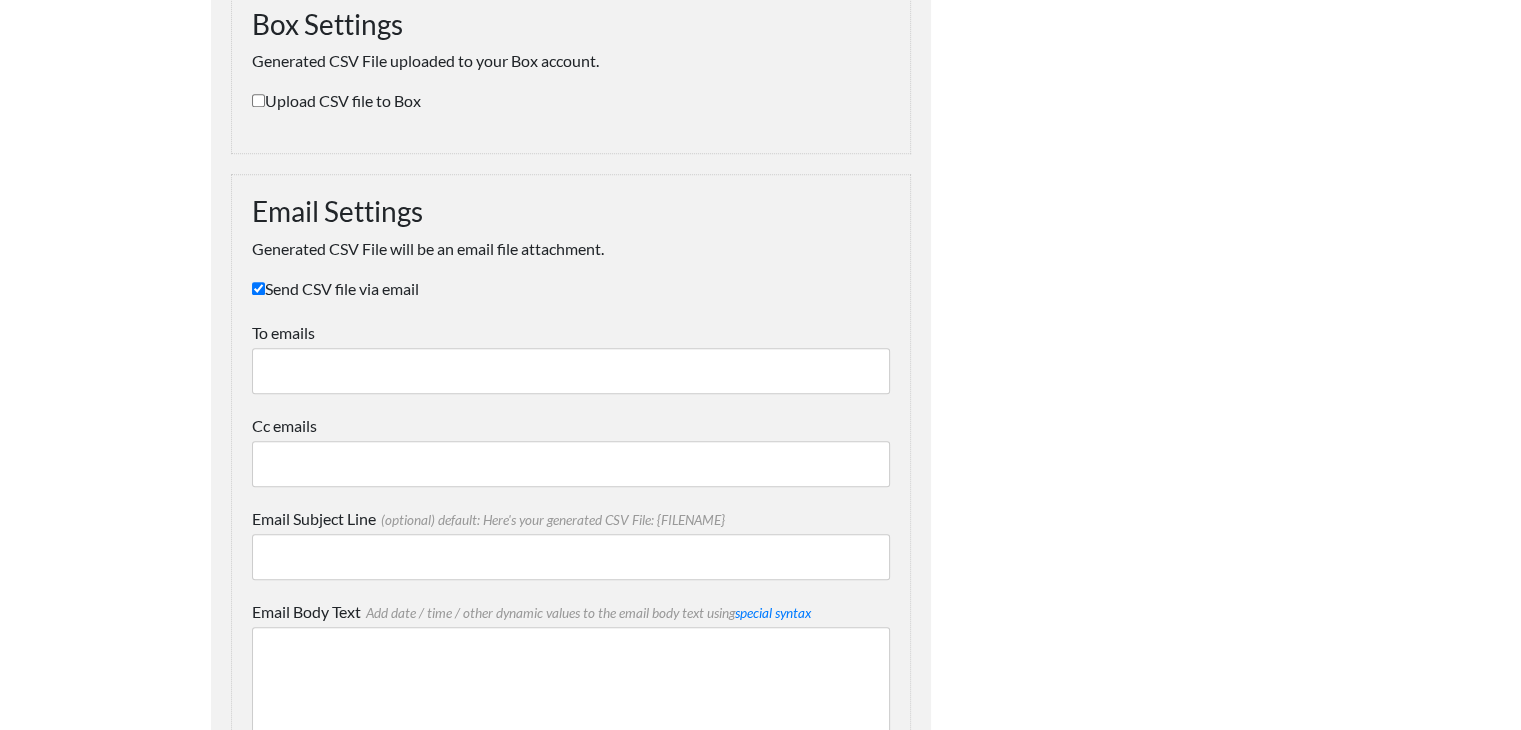 scroll, scrollTop: 1484, scrollLeft: 0, axis: vertical 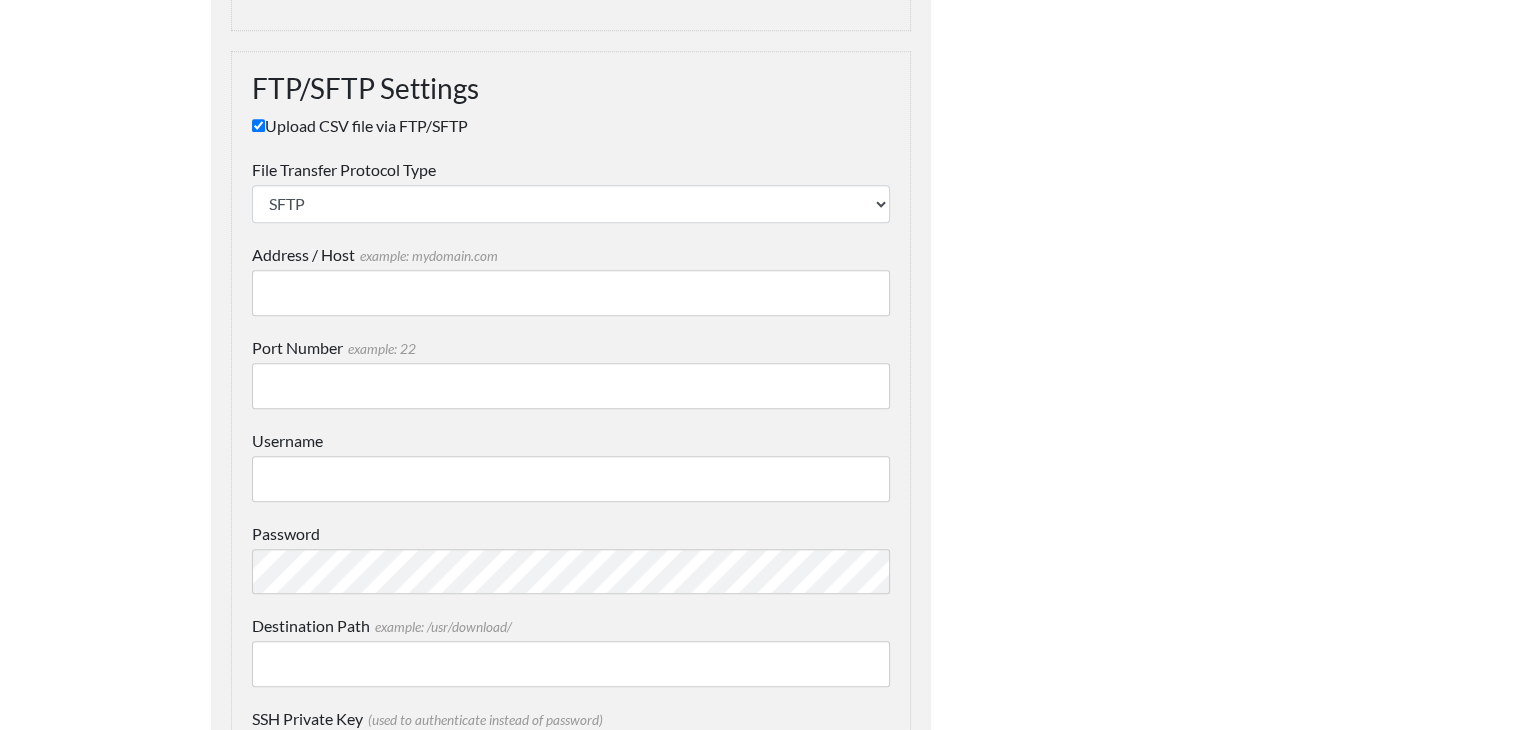 click on "Address / Host  example: mydomain.com" at bounding box center (571, 293) 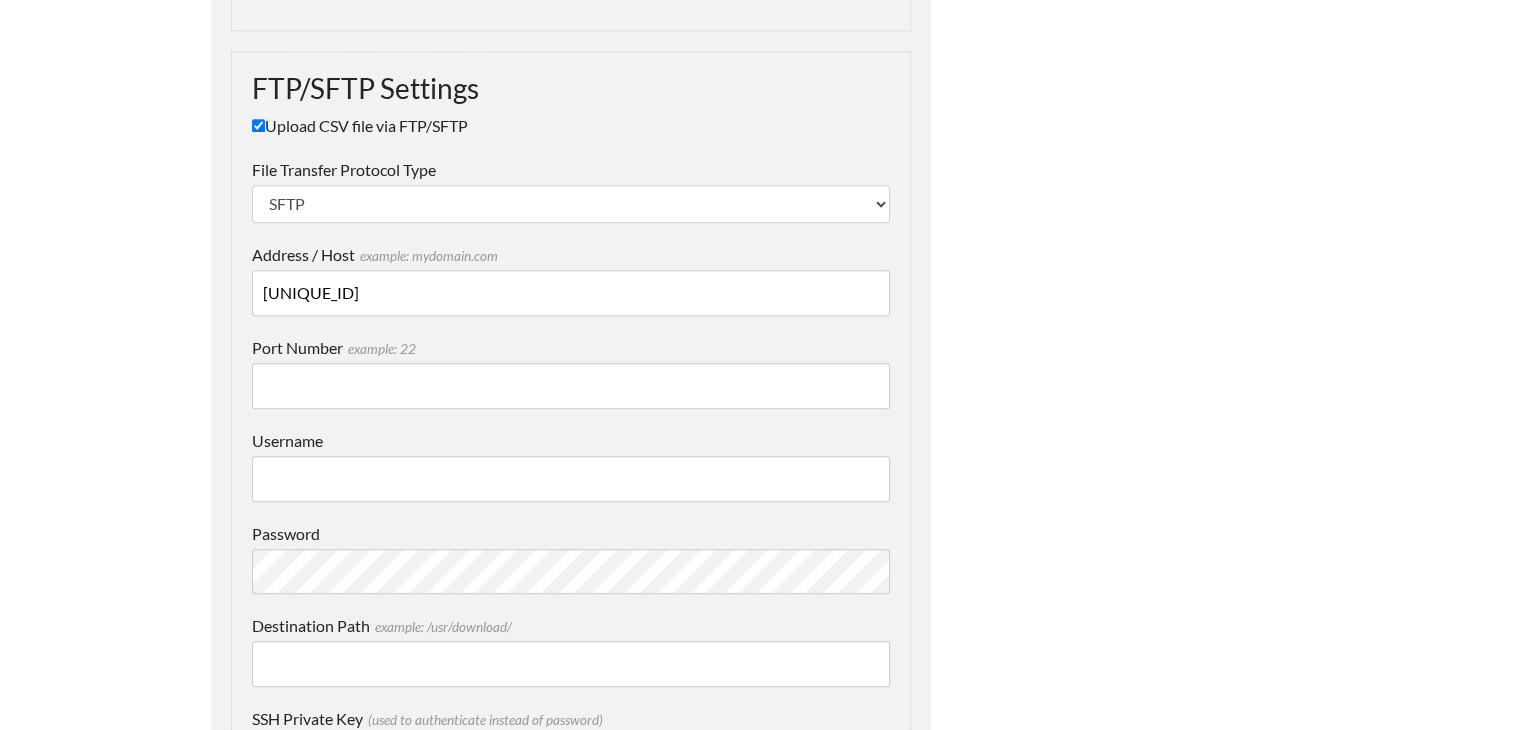 type 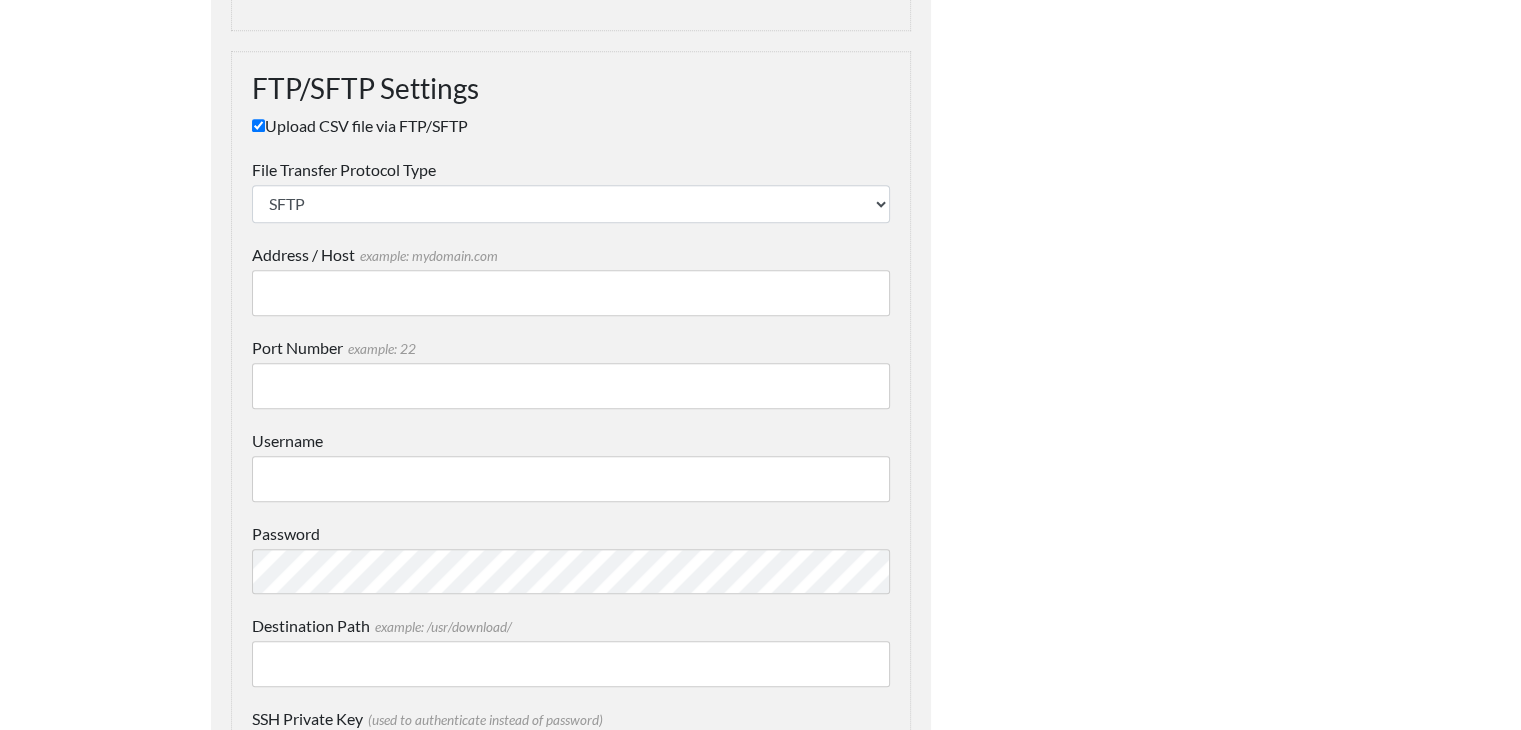 click on "Username" at bounding box center (571, 479) 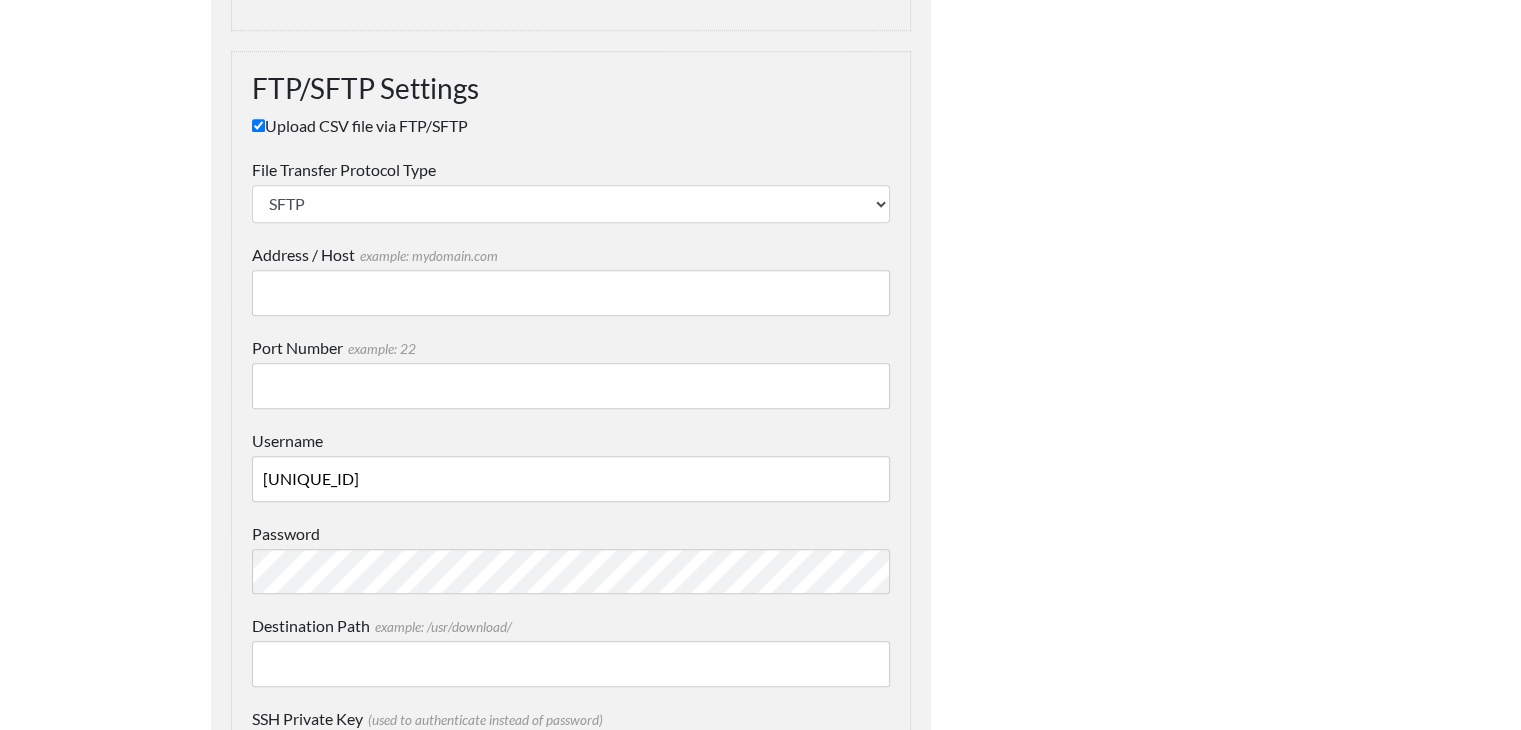 type on "564e8bf0640b4bc99edf73309e3787ca" 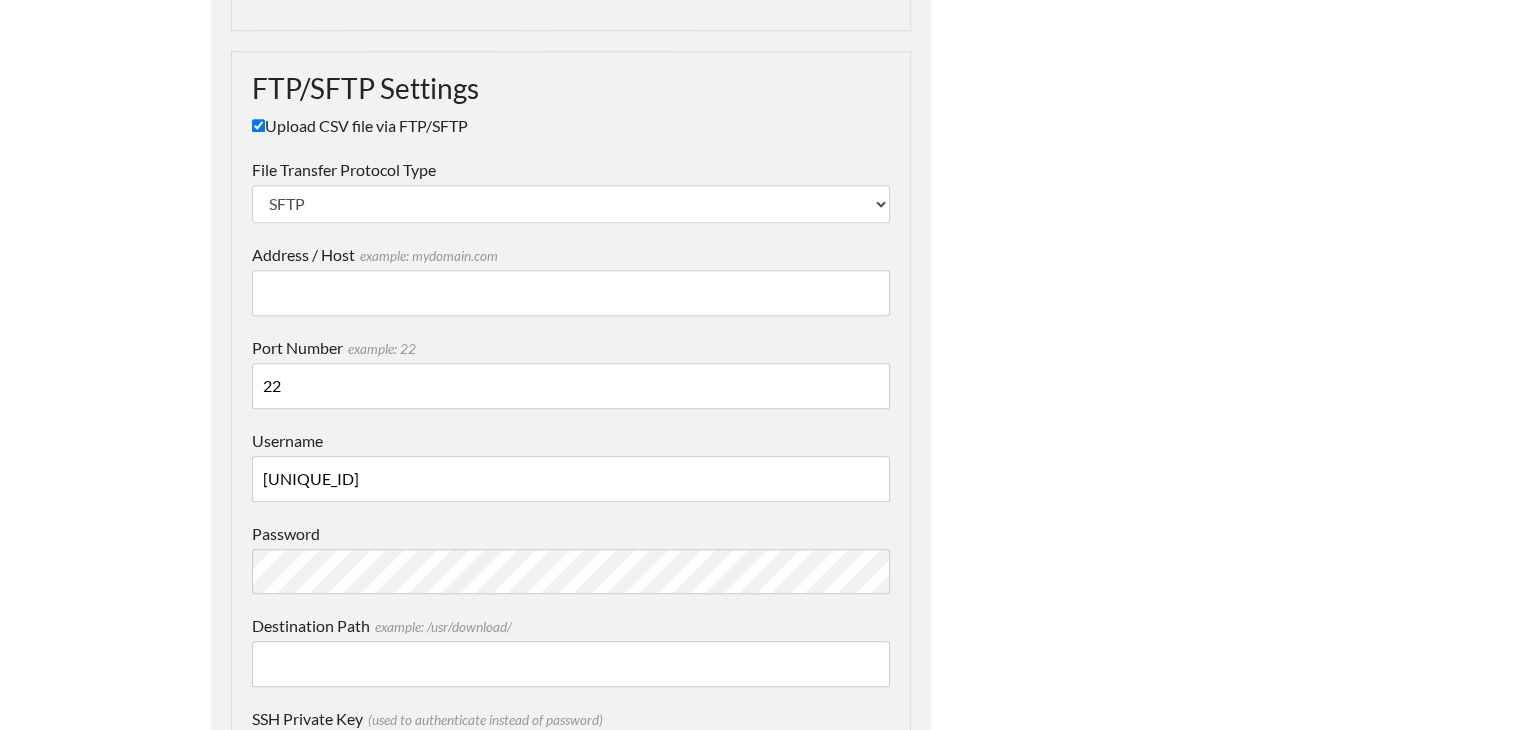 type on "22" 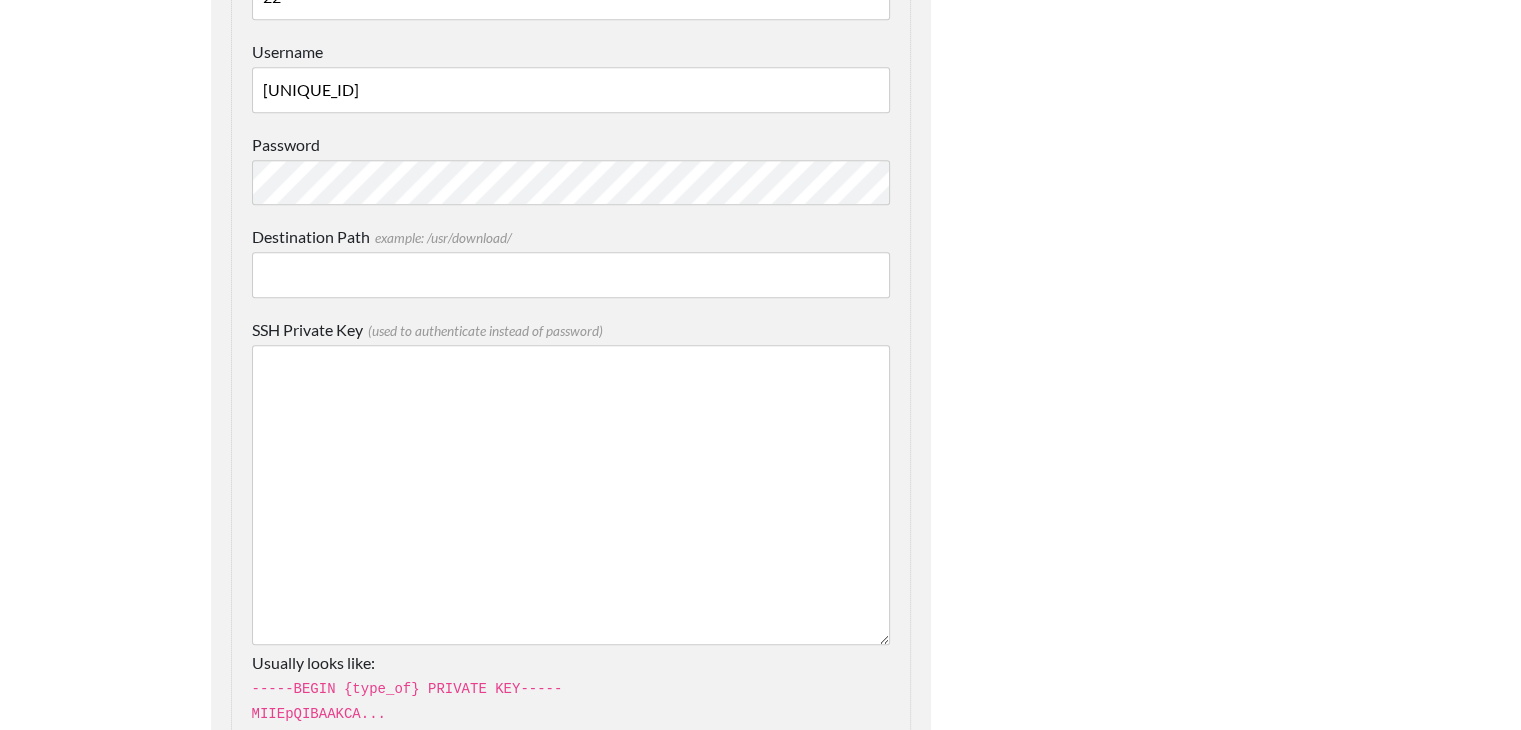 scroll, scrollTop: 2192, scrollLeft: 0, axis: vertical 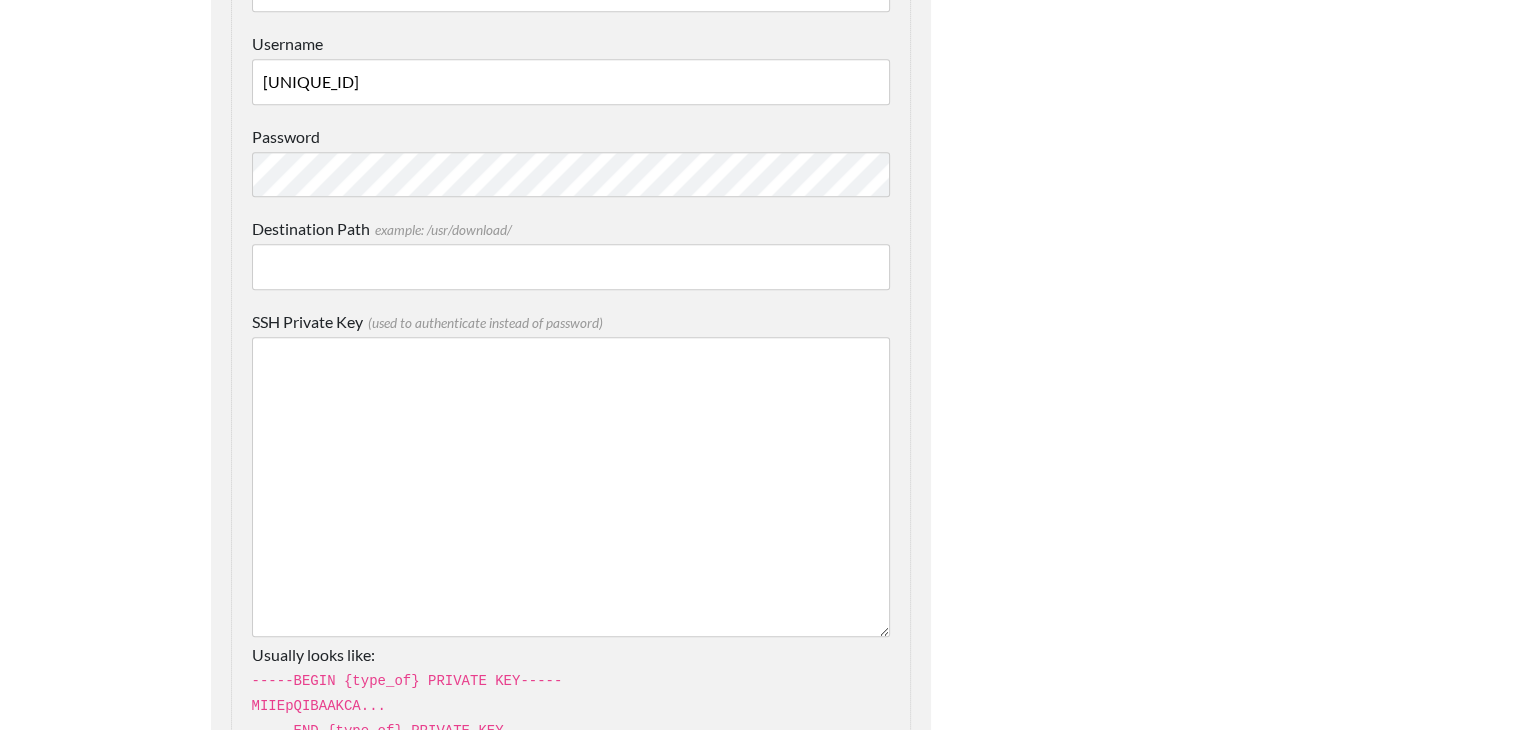 type on "us-east-1.sftpcloud.io" 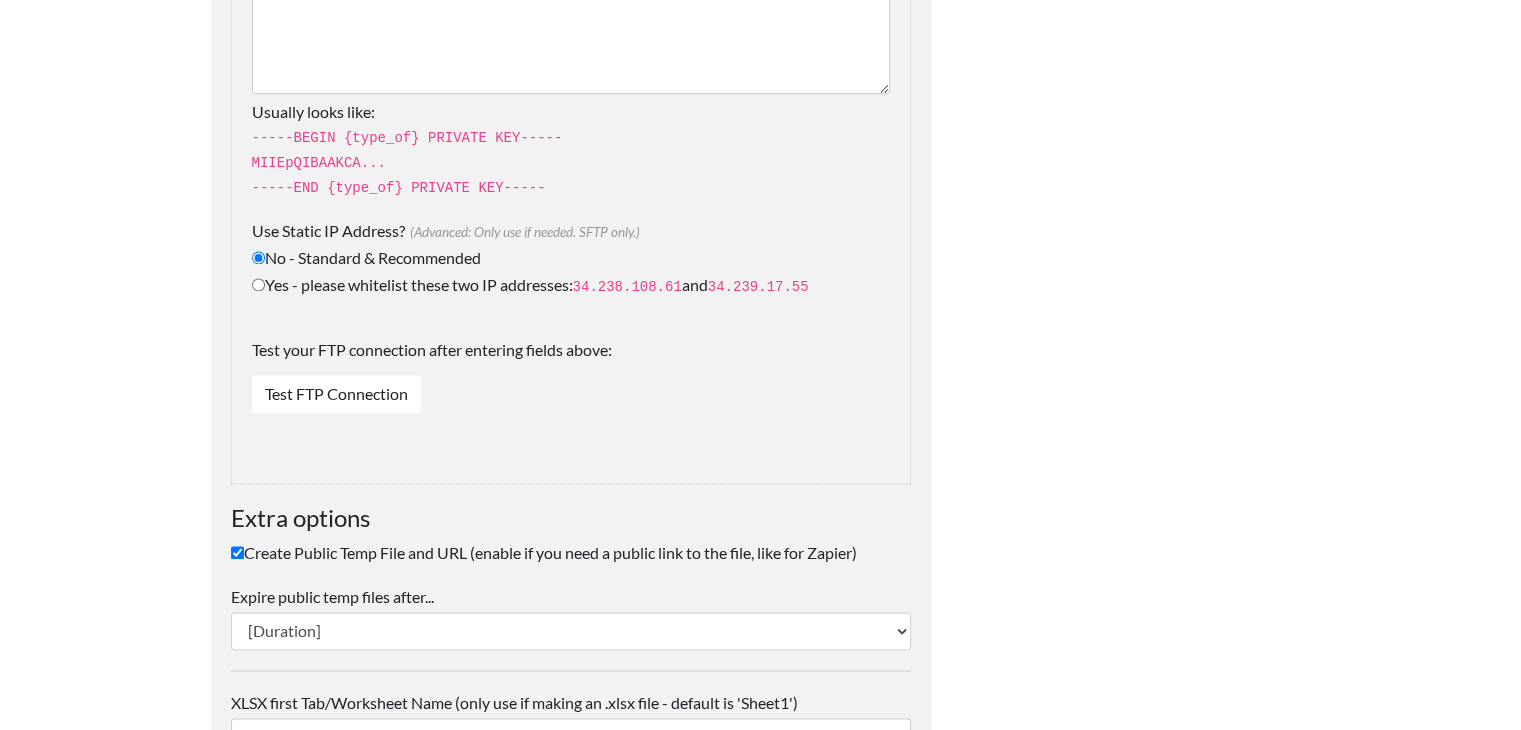 scroll, scrollTop: 2736, scrollLeft: 0, axis: vertical 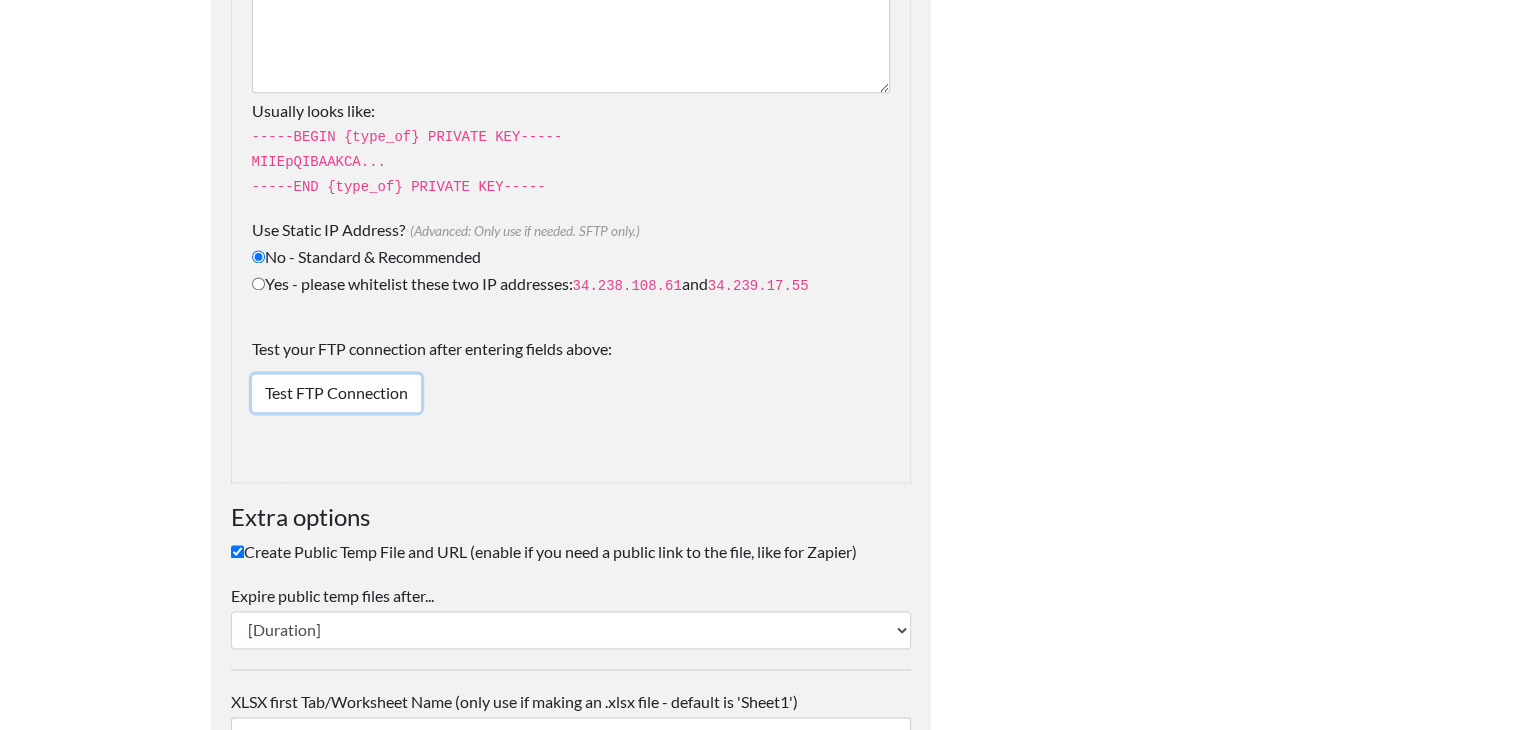 click on "Test FTP Connection" at bounding box center (336, 393) 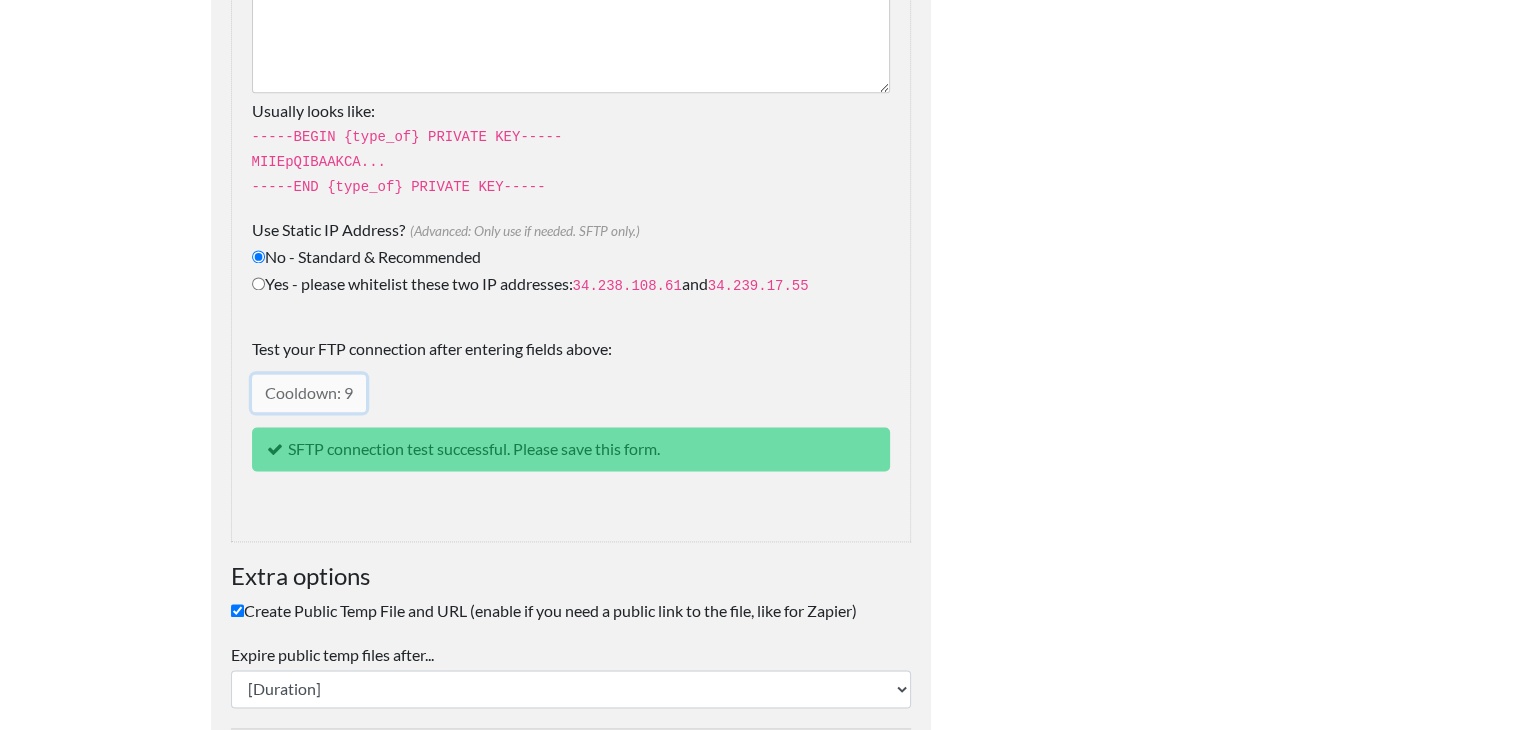 scroll, scrollTop: 2996, scrollLeft: 0, axis: vertical 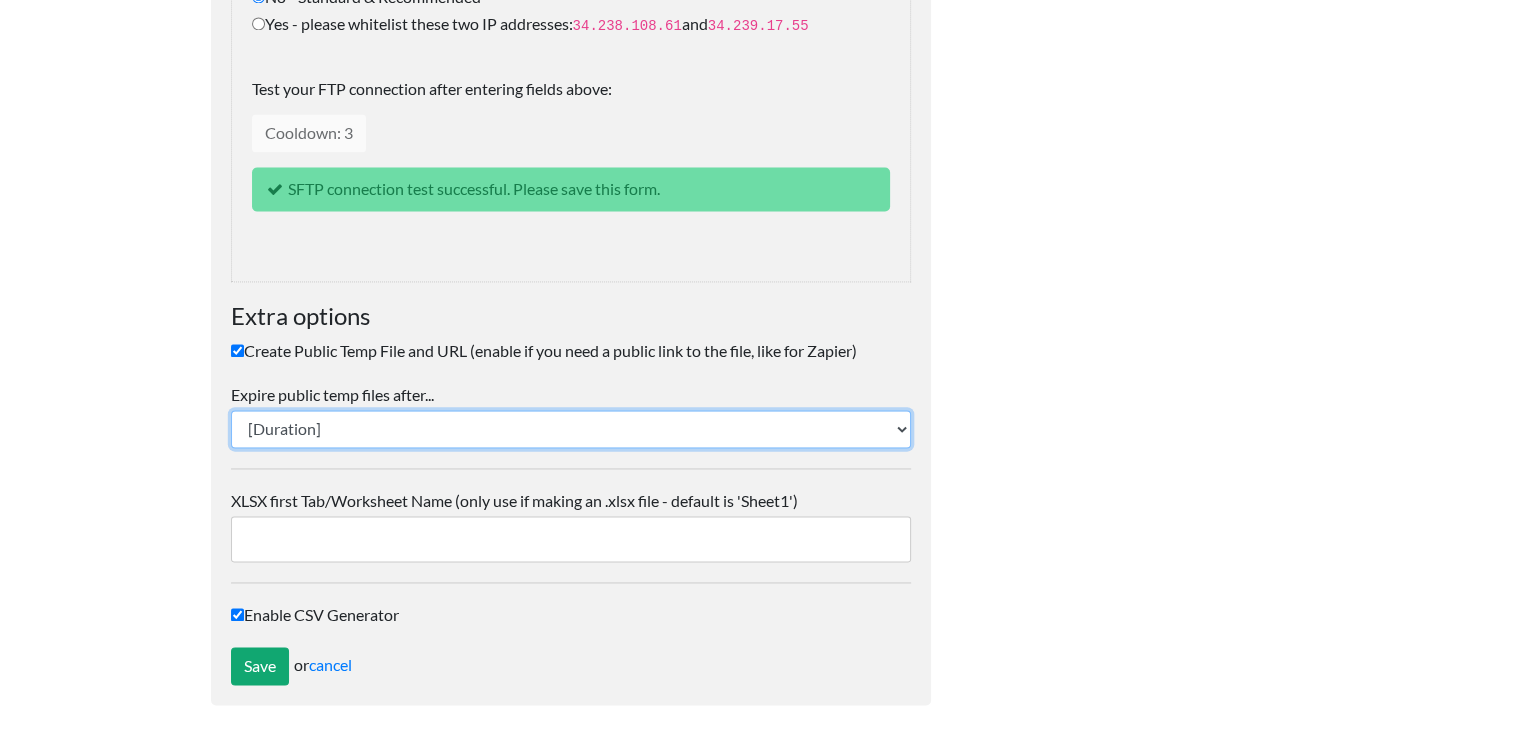 click on "24 hours
10-20 minutes" at bounding box center (571, 429) 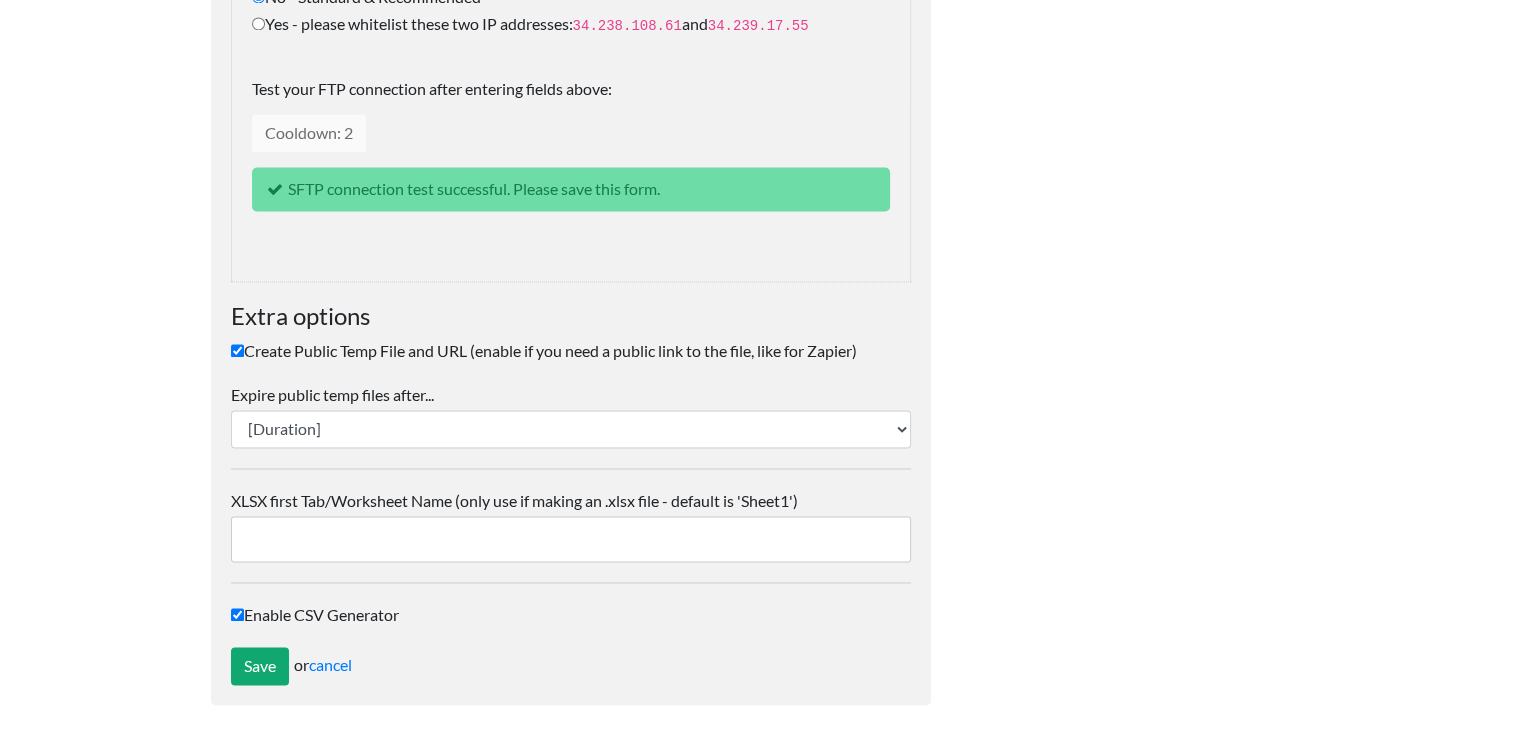 click on "Create Public Temp File and URL (enable if you need a public link to the file, like for Zapier)" at bounding box center (237, 350) 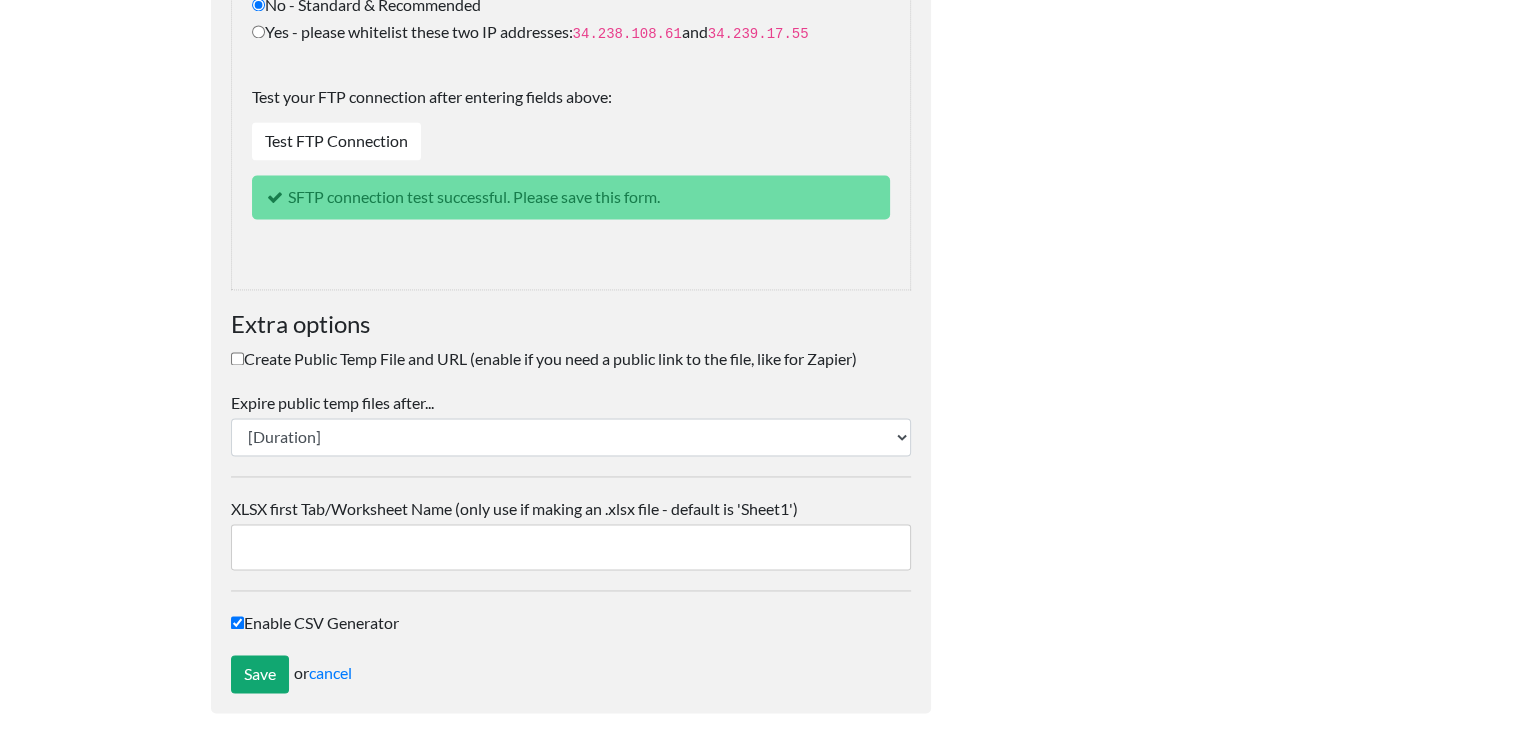 scroll, scrollTop: 2996, scrollLeft: 0, axis: vertical 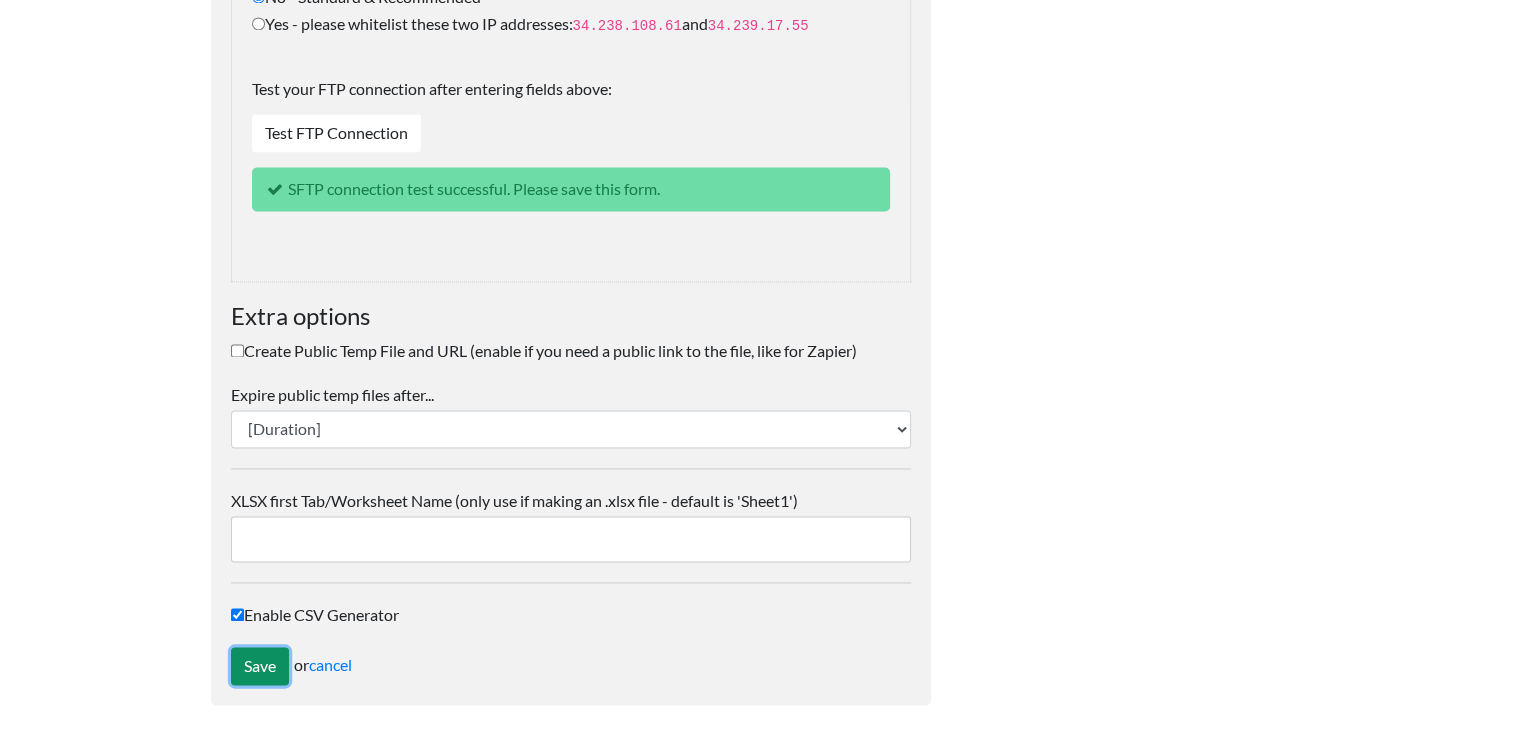 click on "Save" at bounding box center [260, 666] 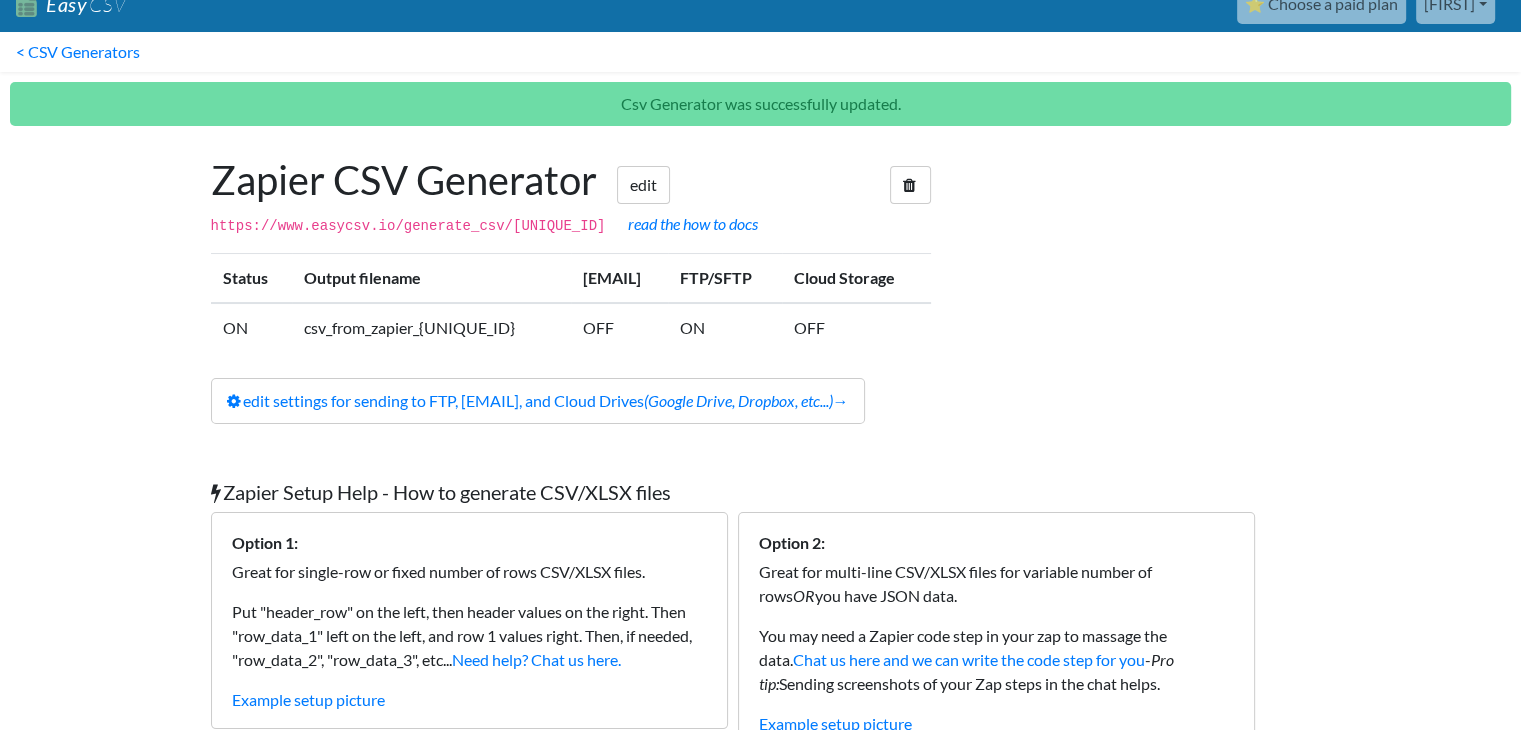 scroll, scrollTop: 0, scrollLeft: 0, axis: both 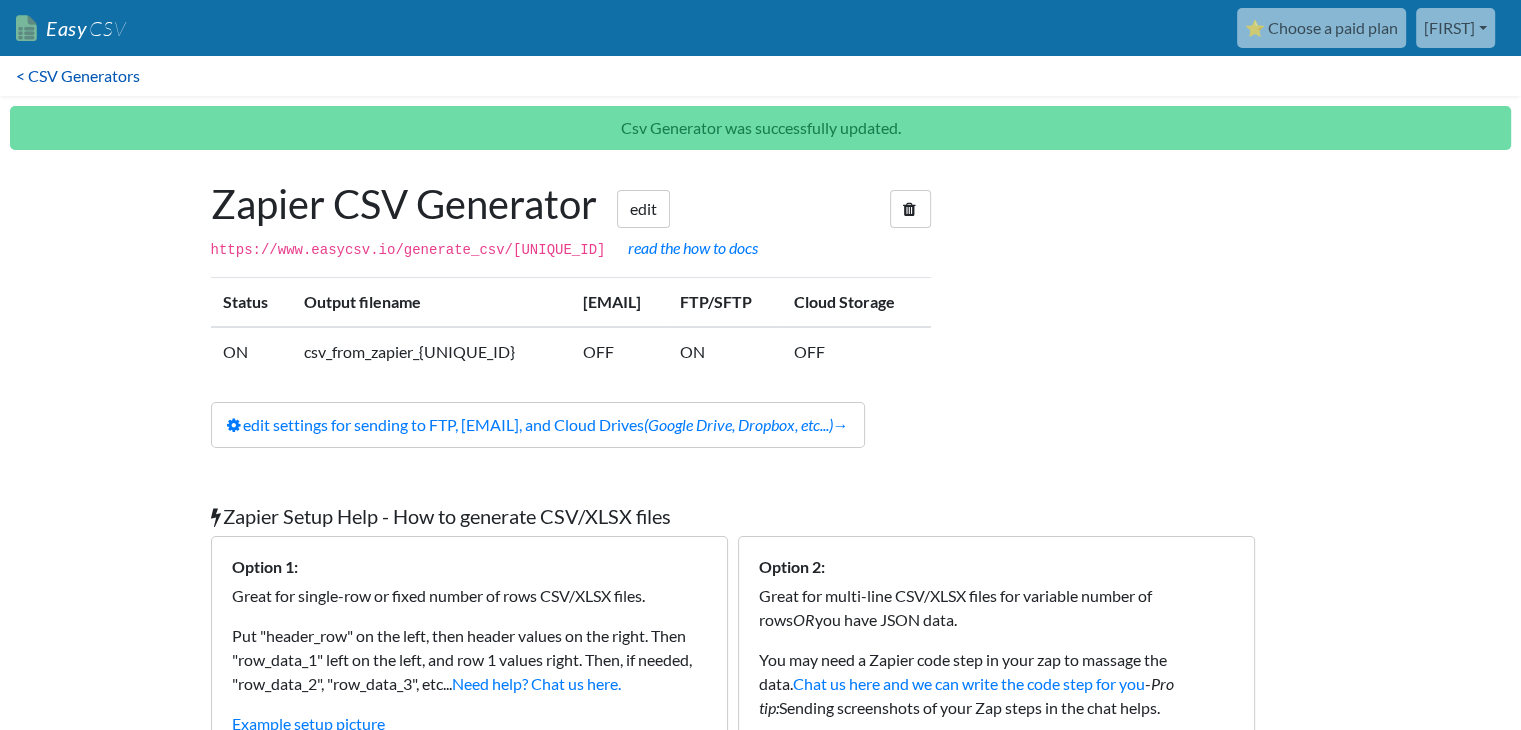 click on "< CSV Generators" at bounding box center [78, 76] 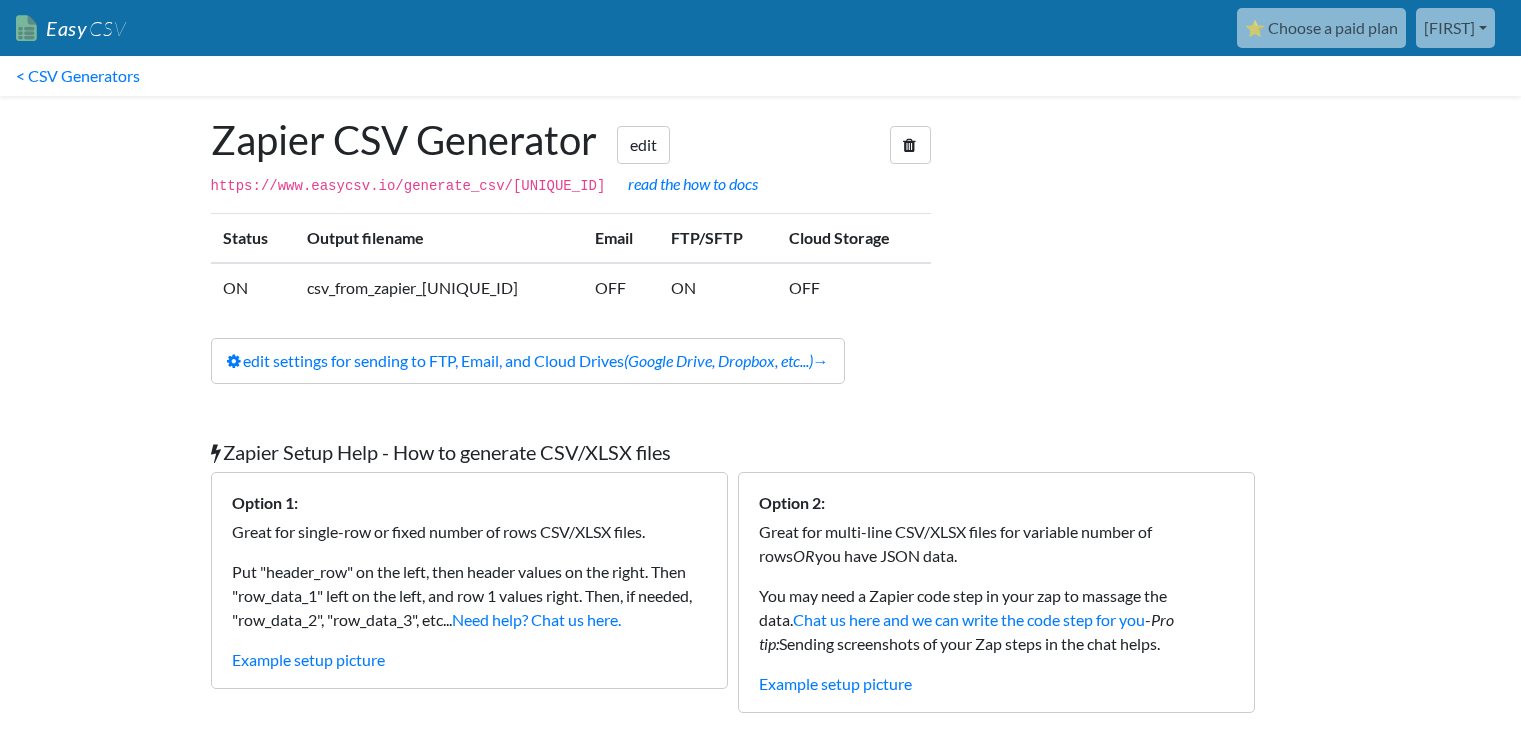 scroll, scrollTop: 0, scrollLeft: 0, axis: both 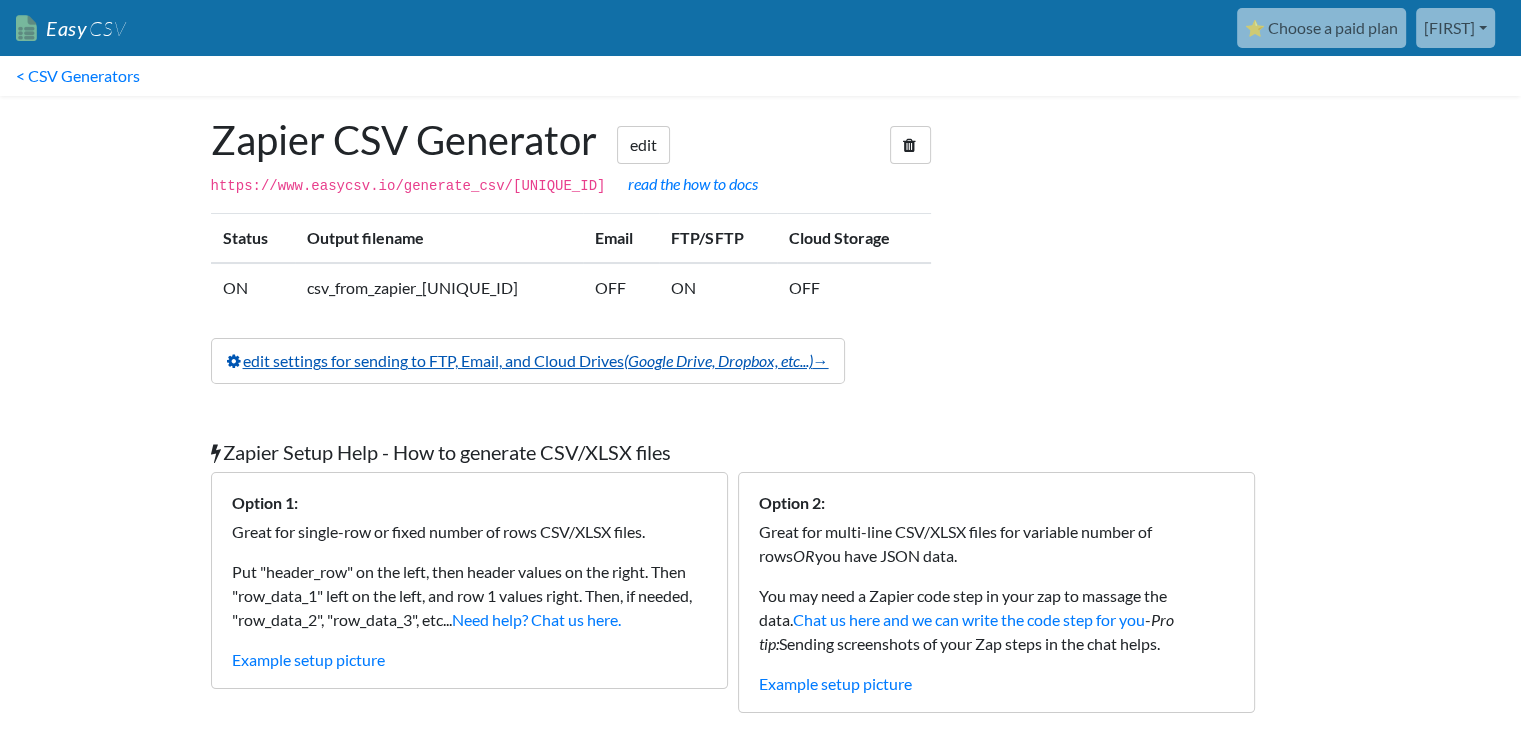 click on "edit settings for sending to FTP, Email, and Cloud Drives  (Google Drive, Dropbox, etc...)  →" at bounding box center (528, 361) 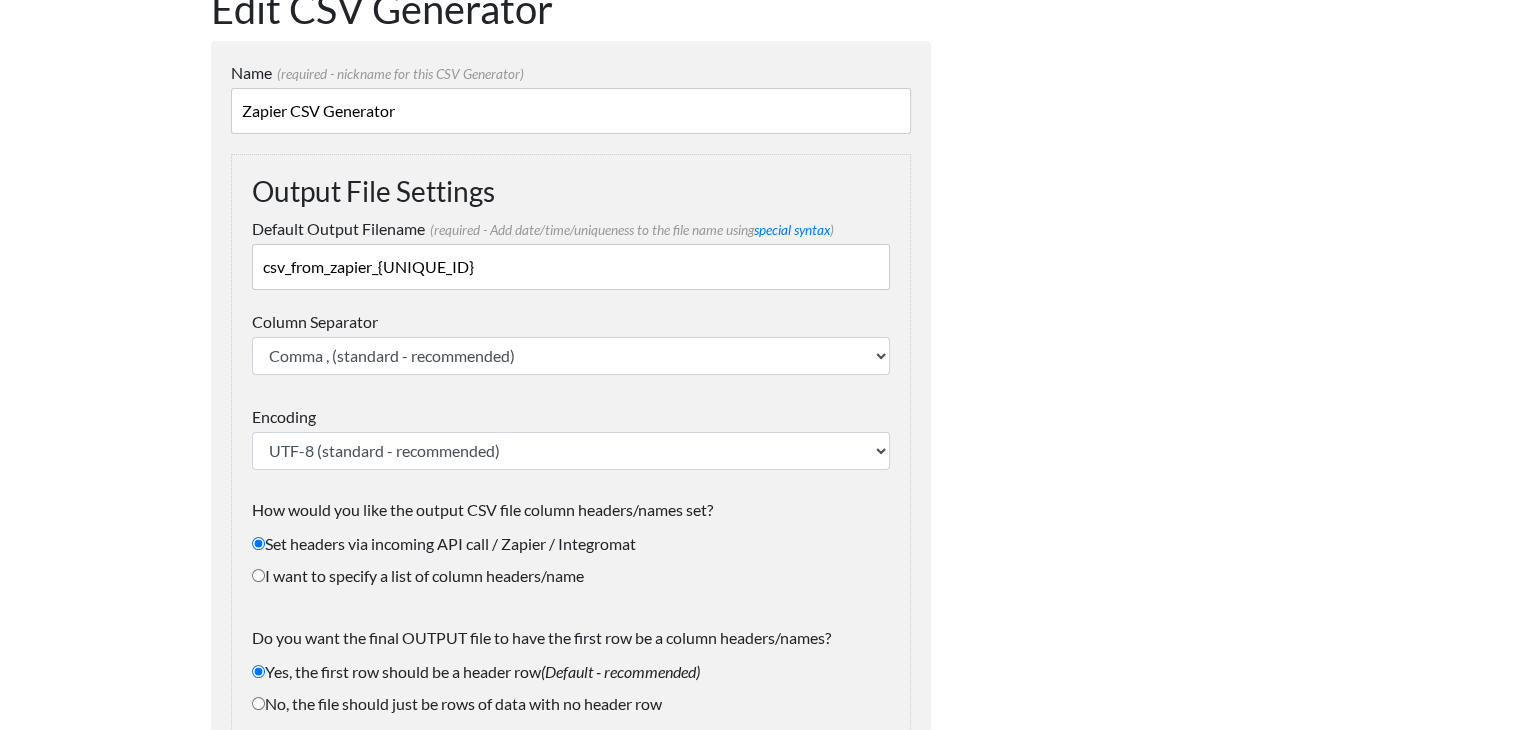 scroll, scrollTop: 132, scrollLeft: 0, axis: vertical 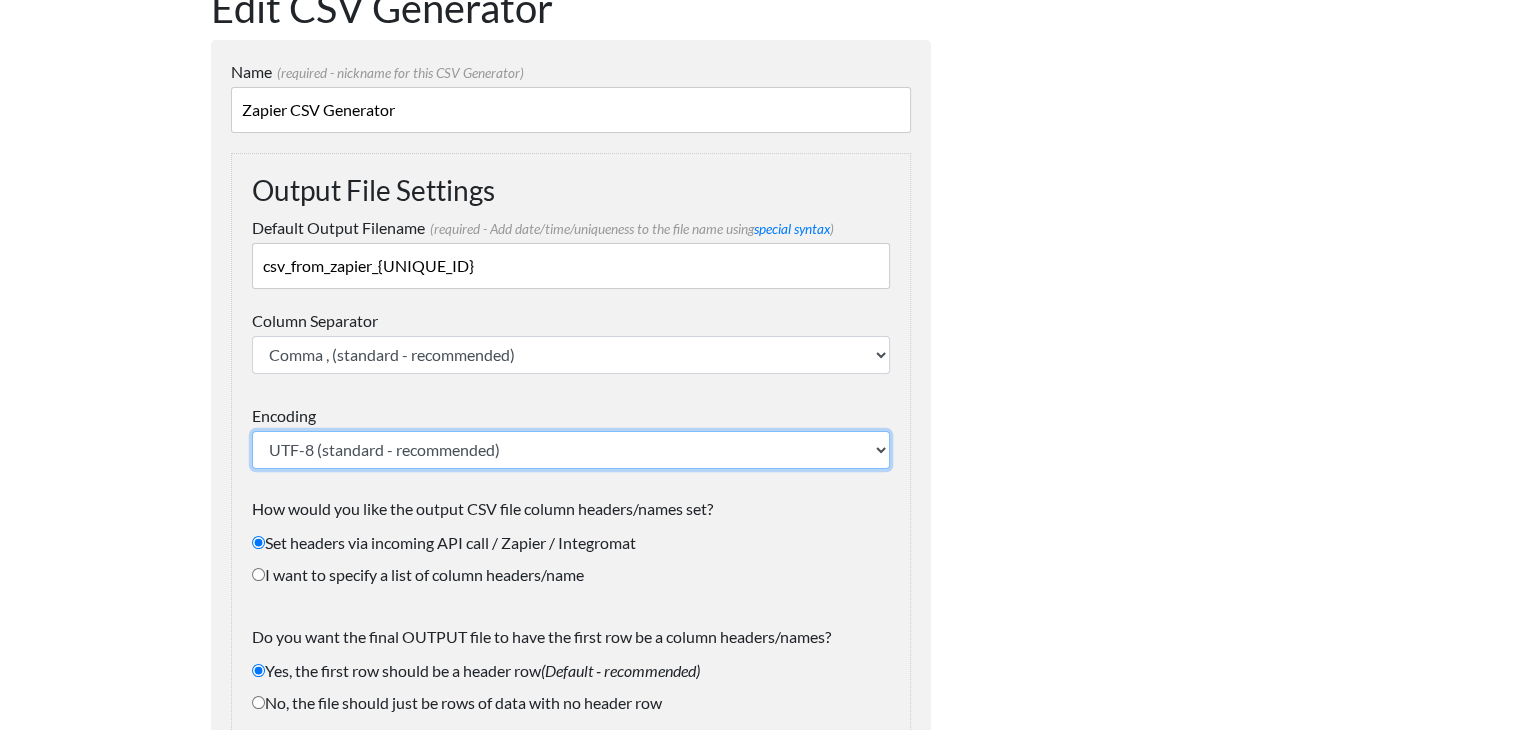 click on "UTF-8 (standard - recommended)
ISO-8859-1 (Microsoft Excel)
ASCII-8BIT
Windows-1252
Windows-1255 (Hebrew)" at bounding box center (571, 450) 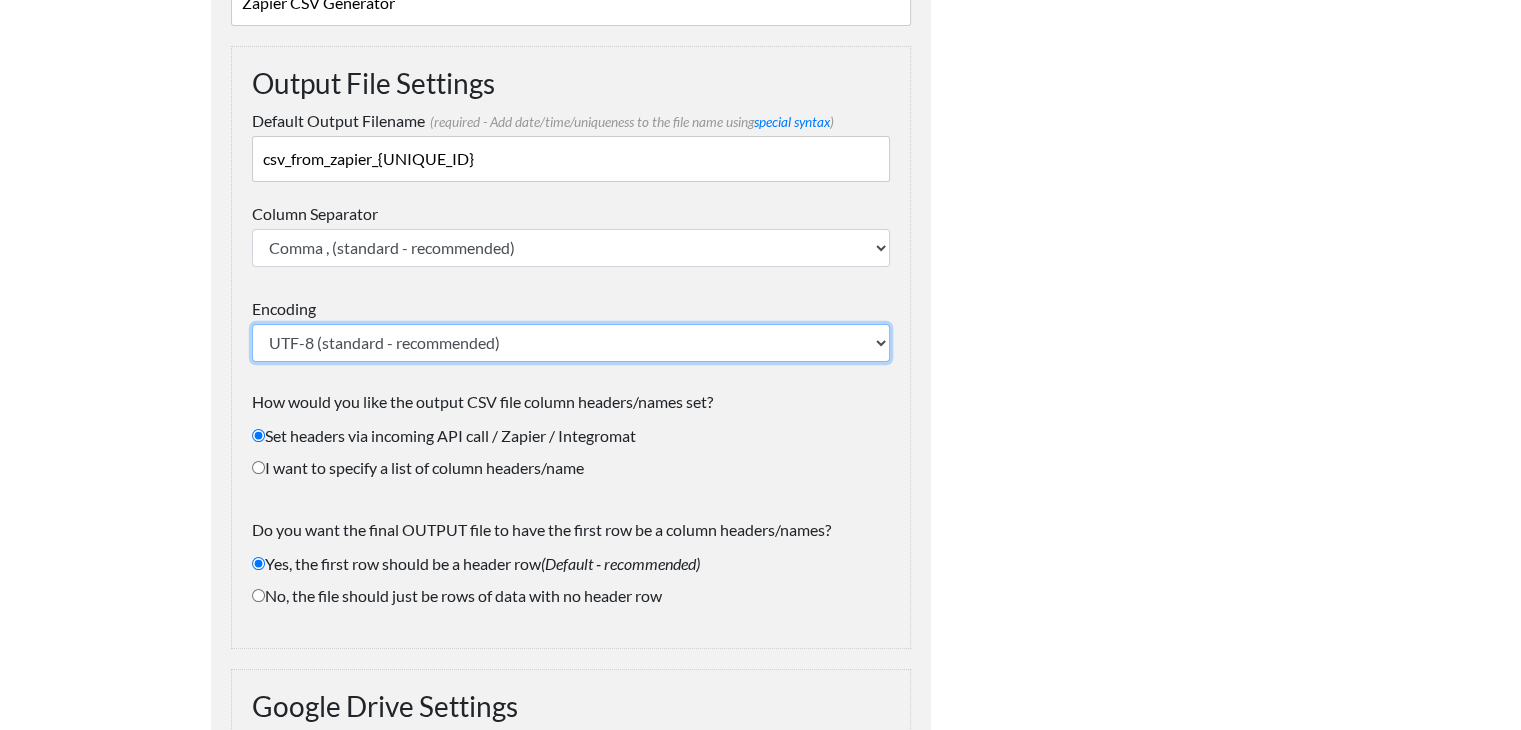 scroll, scrollTop: 240, scrollLeft: 0, axis: vertical 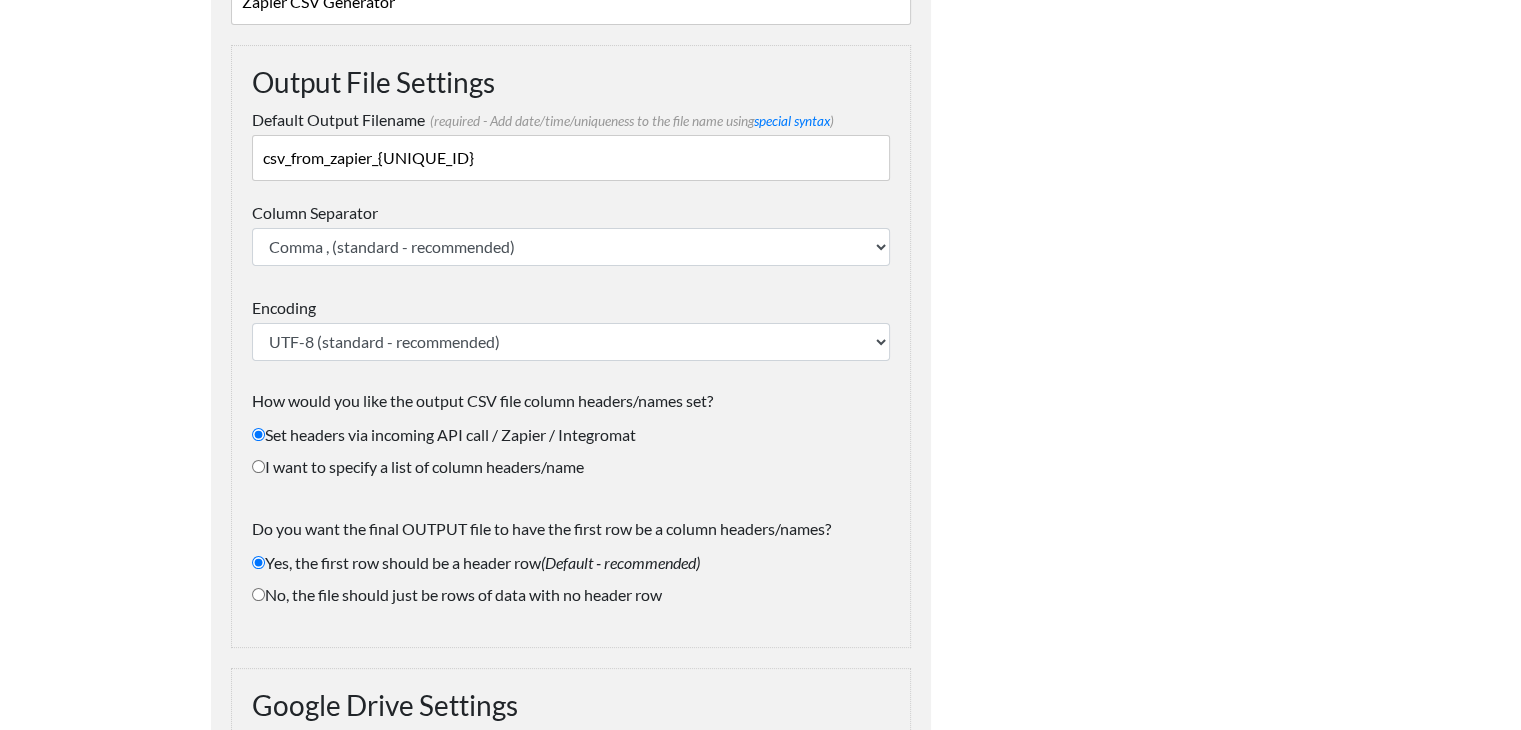 click on "I want to specify a list of column headers/name" at bounding box center [571, 467] 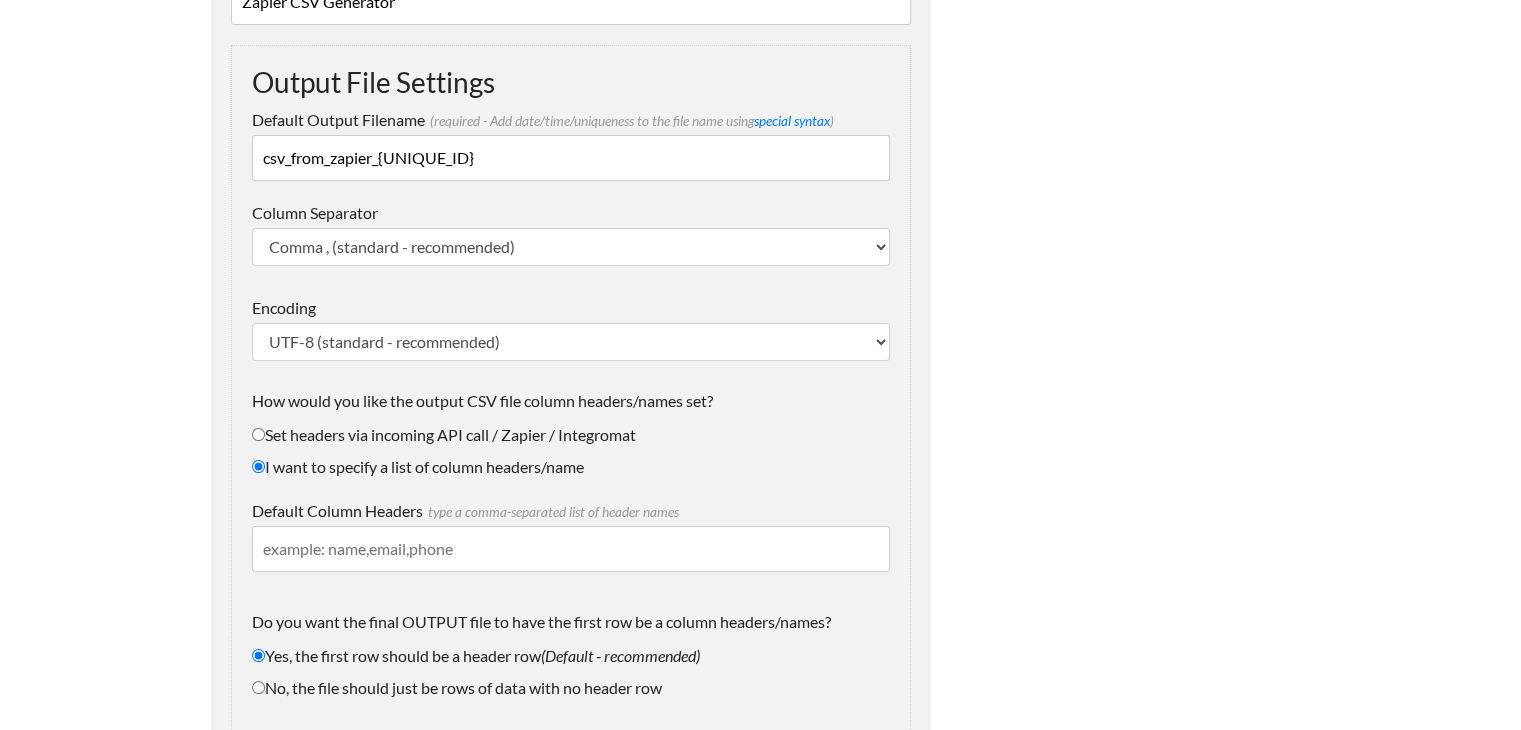 click on "Set headers via incoming API call / Zapier / Integromat" at bounding box center (571, 435) 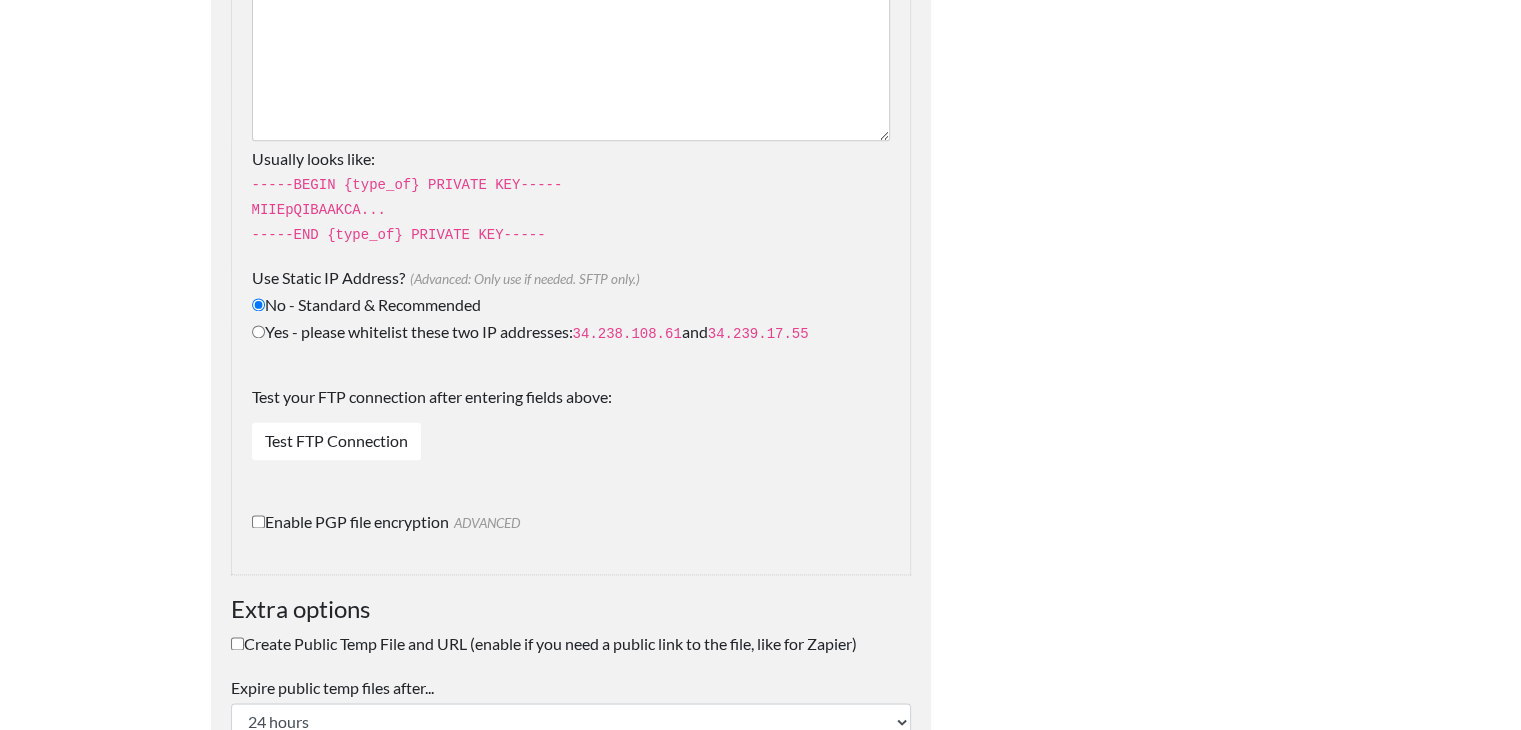 scroll, scrollTop: 2692, scrollLeft: 0, axis: vertical 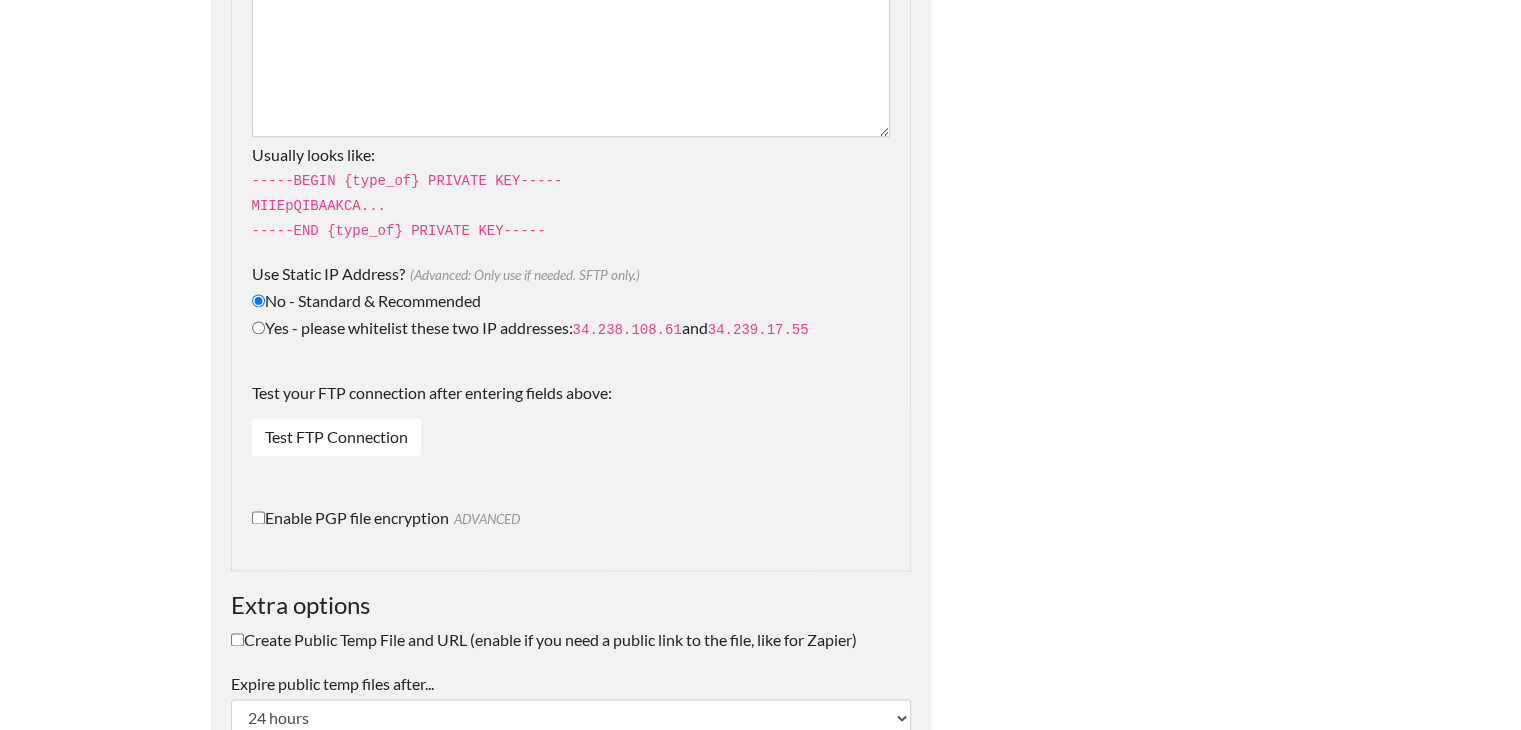 click on "Enable PGP file encryption  ADVANCED" at bounding box center [258, 517] 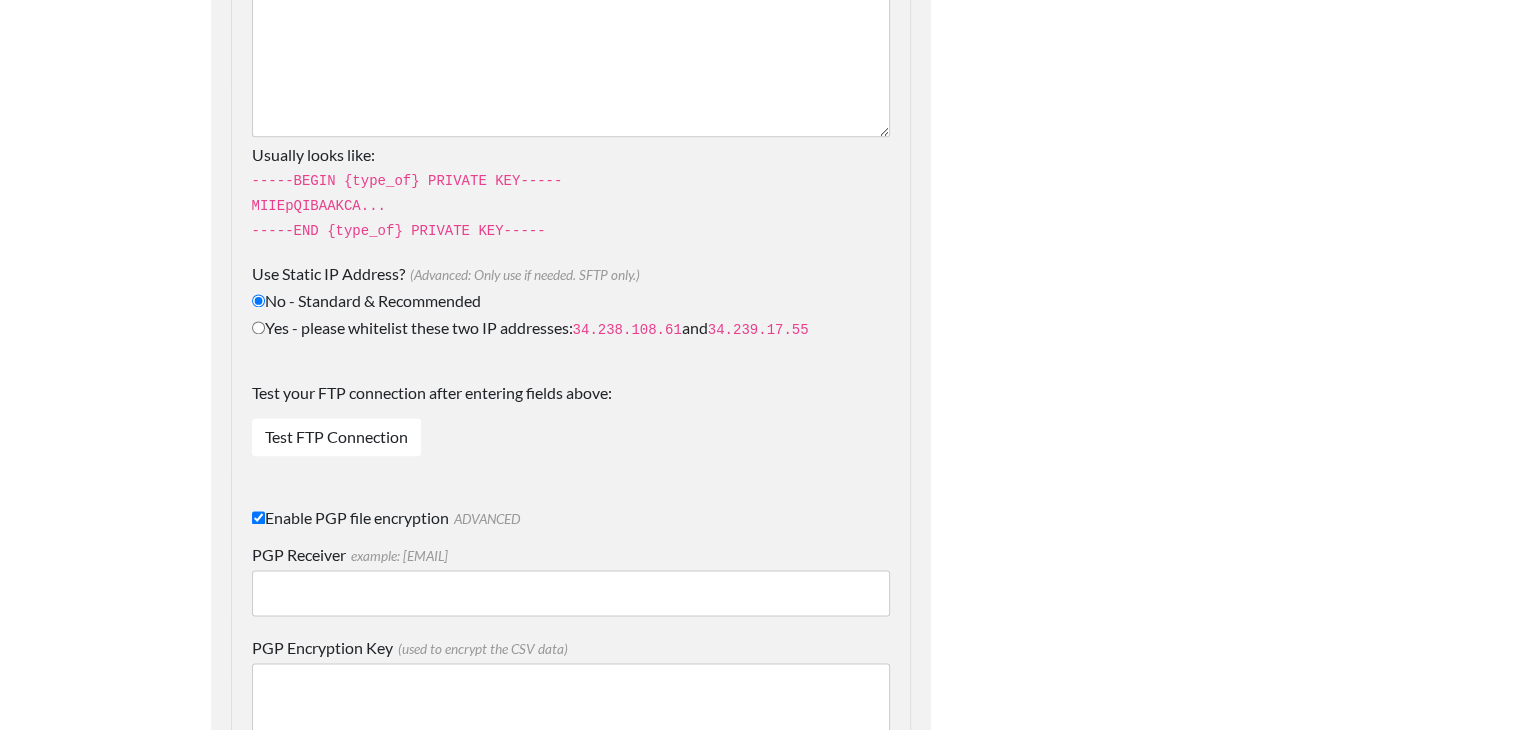 click on "PGP Receiver  example: [EMAIL]" at bounding box center [571, 593] 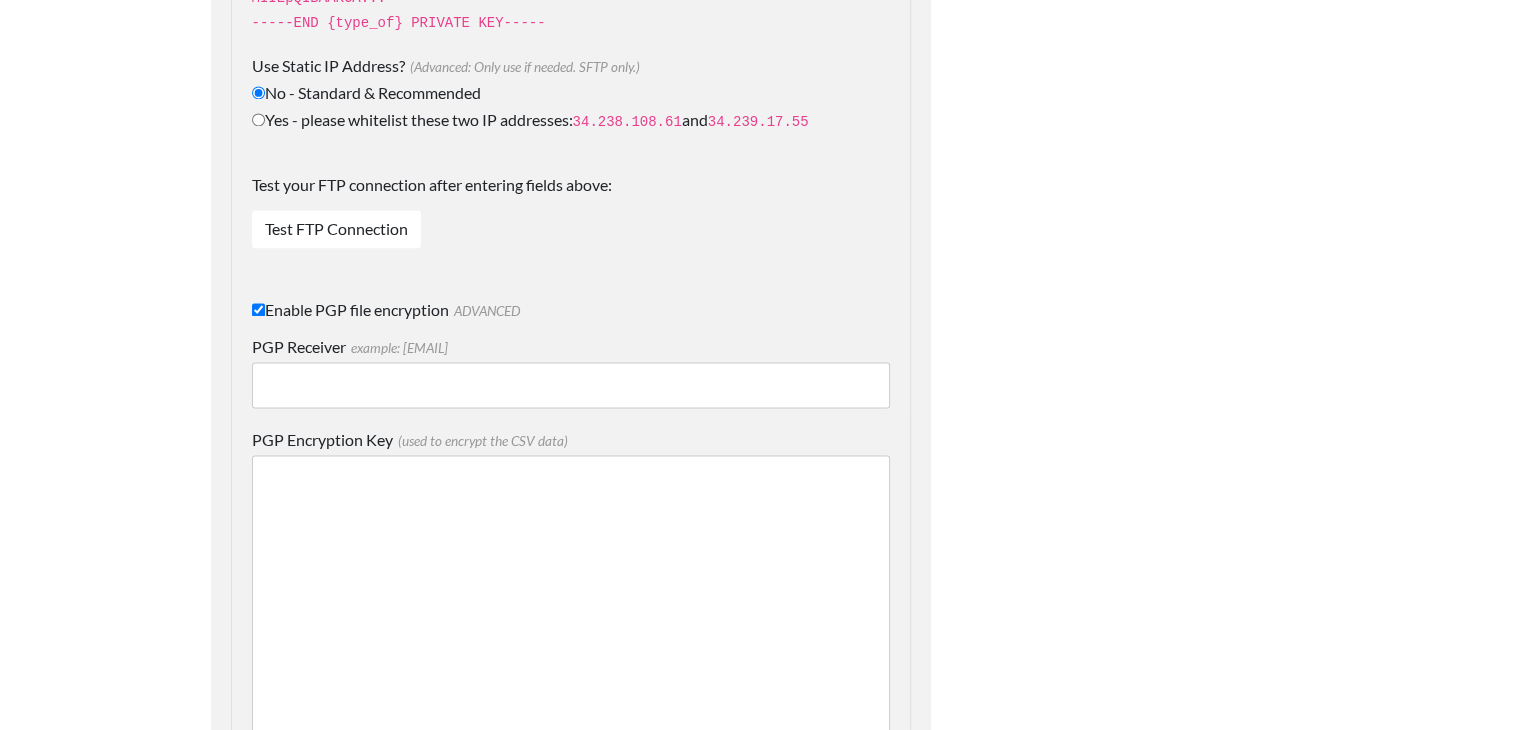 scroll, scrollTop: 2952, scrollLeft: 0, axis: vertical 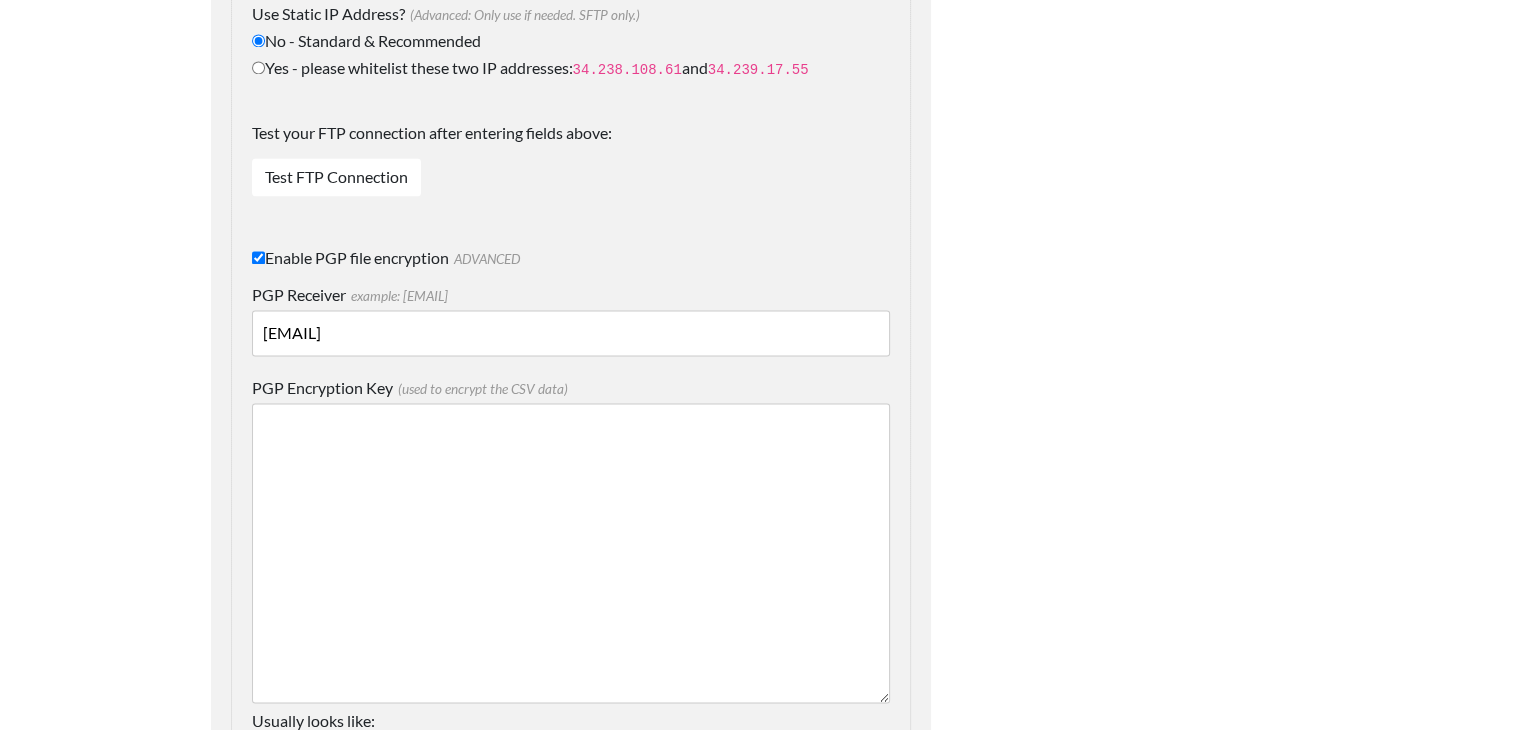 type on "[EMAIL]" 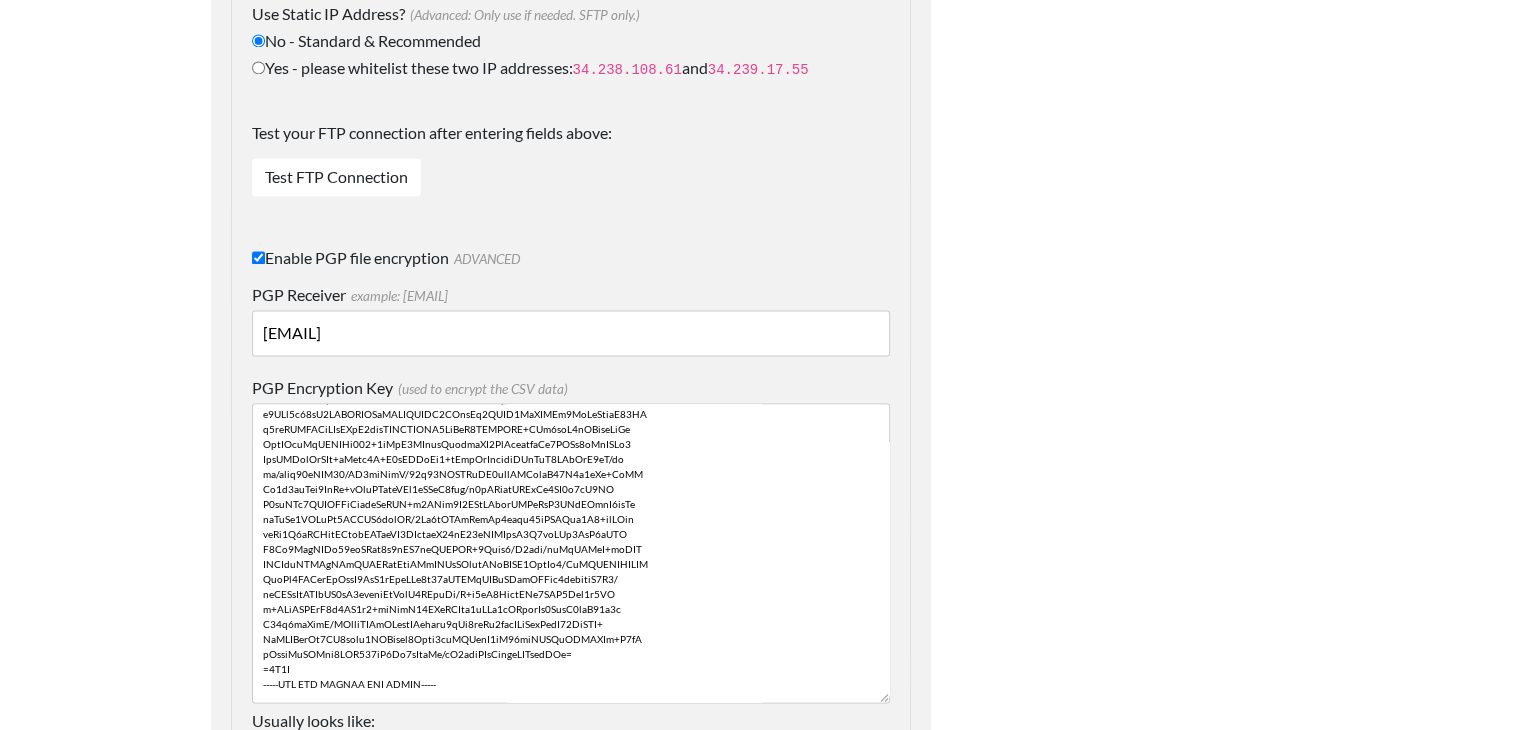 scroll, scrollTop: 216, scrollLeft: 0, axis: vertical 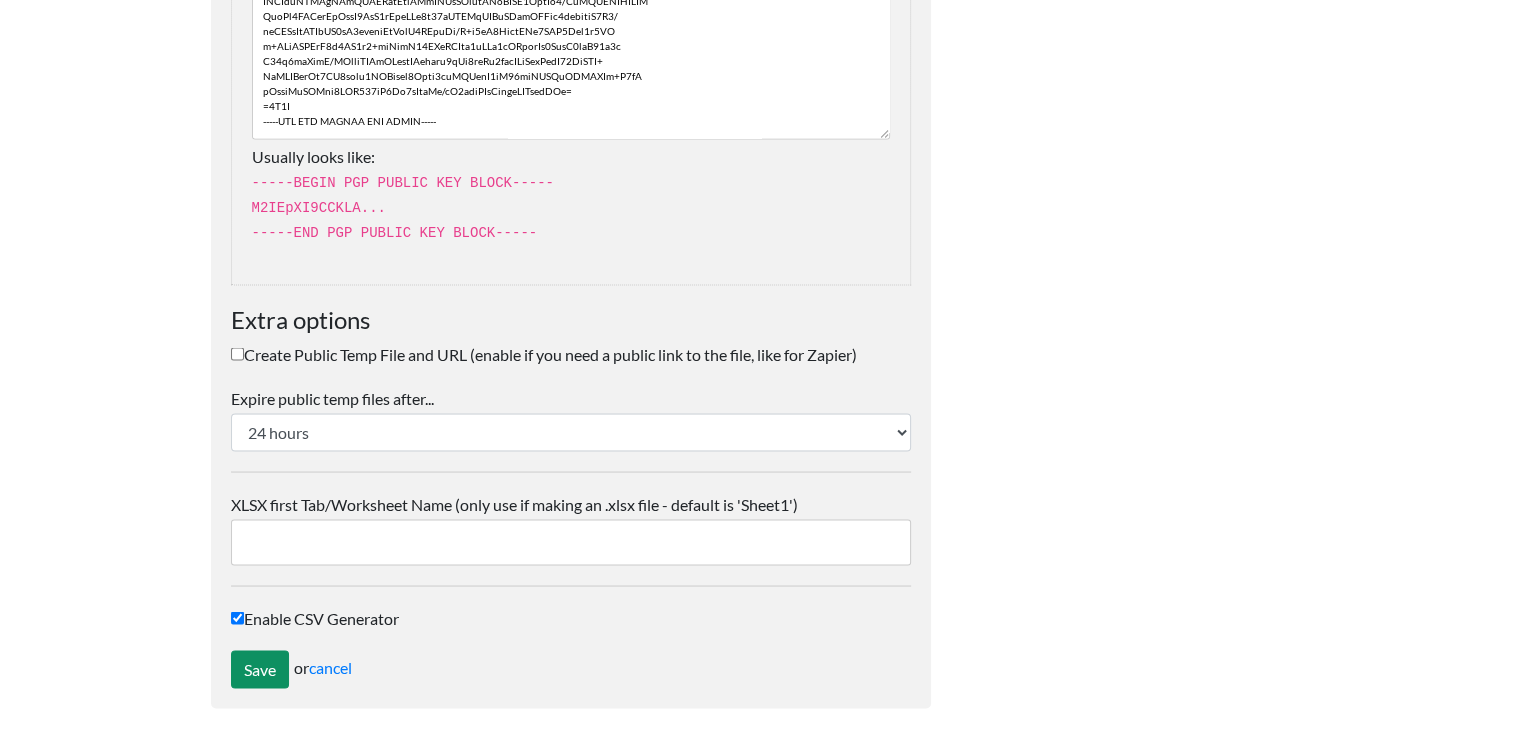 type on "-----BEGIN PGP PUBLIC KEY BLOCK-----
Version: Keybase OpenPGP v1.0.0
Comment: https://keybase.io/crypto
xo0EaI2bswEEALOAsHETzG7wcRM0mvE2mWUit4jv3Xlp7uCOJmXoFO6e8Z0Xc7NV
HdIvoNk1uygoJI3OCkUhxKinzA93sOduhgEqdoxYncQcCrawPJrXDfLGVqgEvE/r
qJuxG2FYKNHBSOkAI/D68Lr6jCbvg/0bt1ZGqZtpNLA8iPs64aNtZMDlABEBAAHN
H1BhbGFrIEd1cHRhIDx7EMAIL_ADDRESS}>" 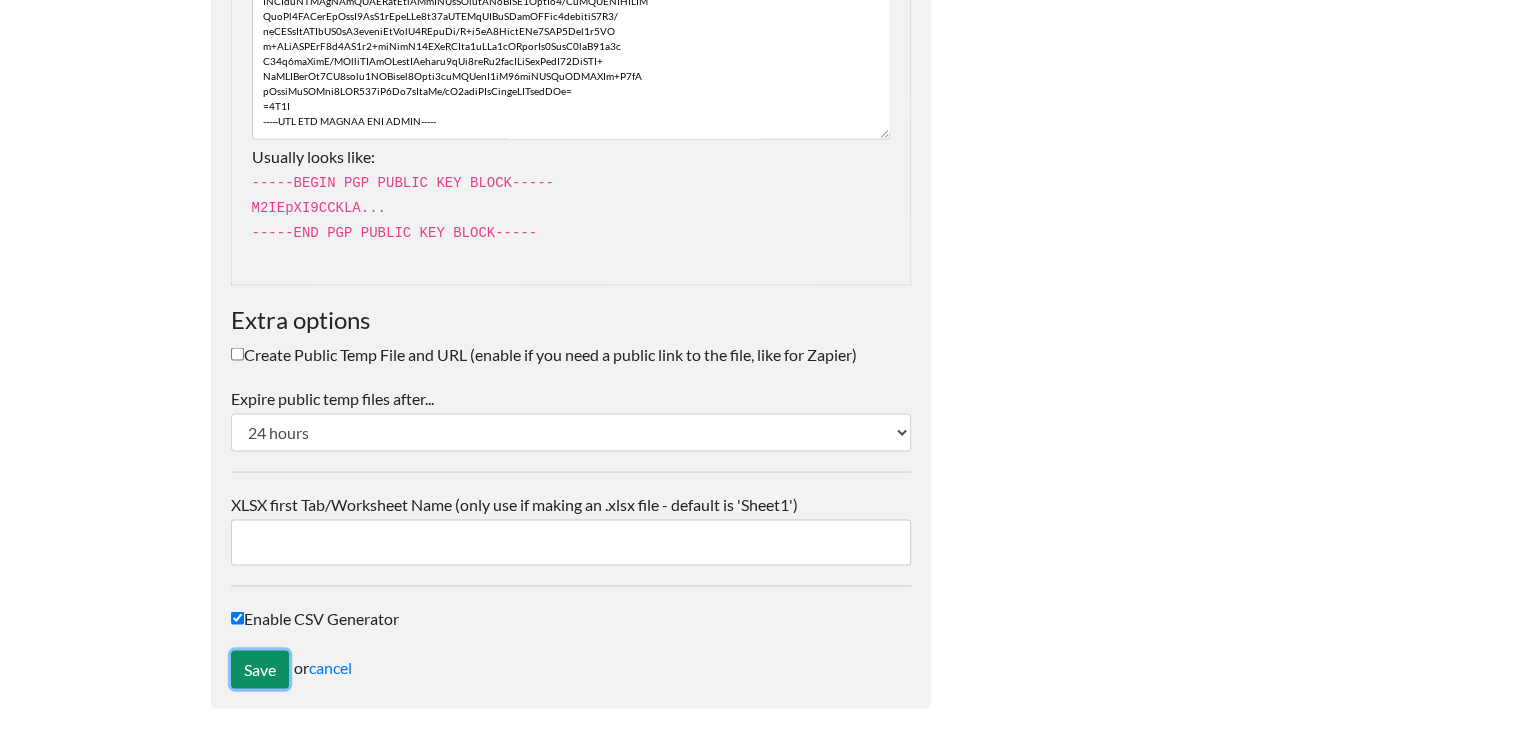 click on "Save" at bounding box center [260, 669] 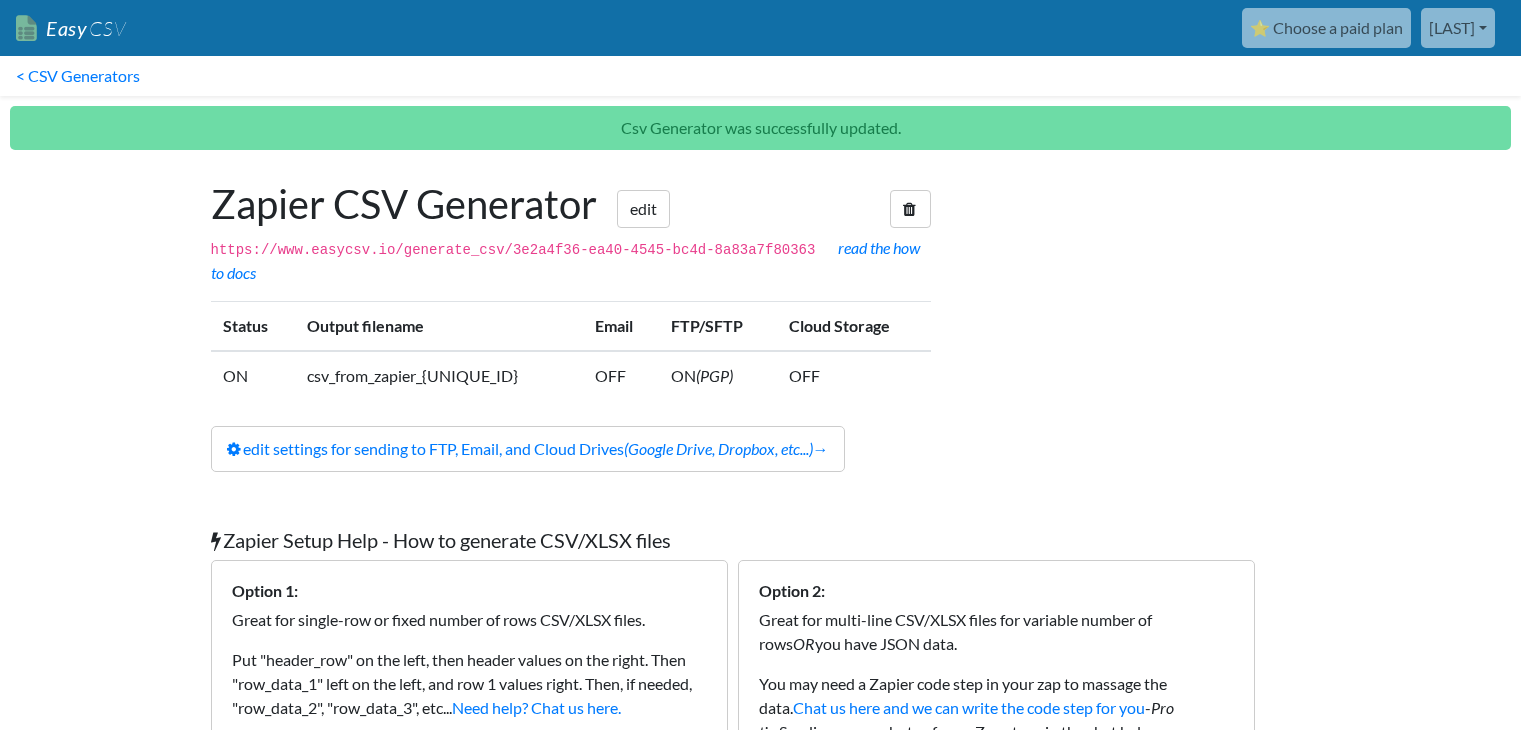 scroll, scrollTop: 0, scrollLeft: 0, axis: both 